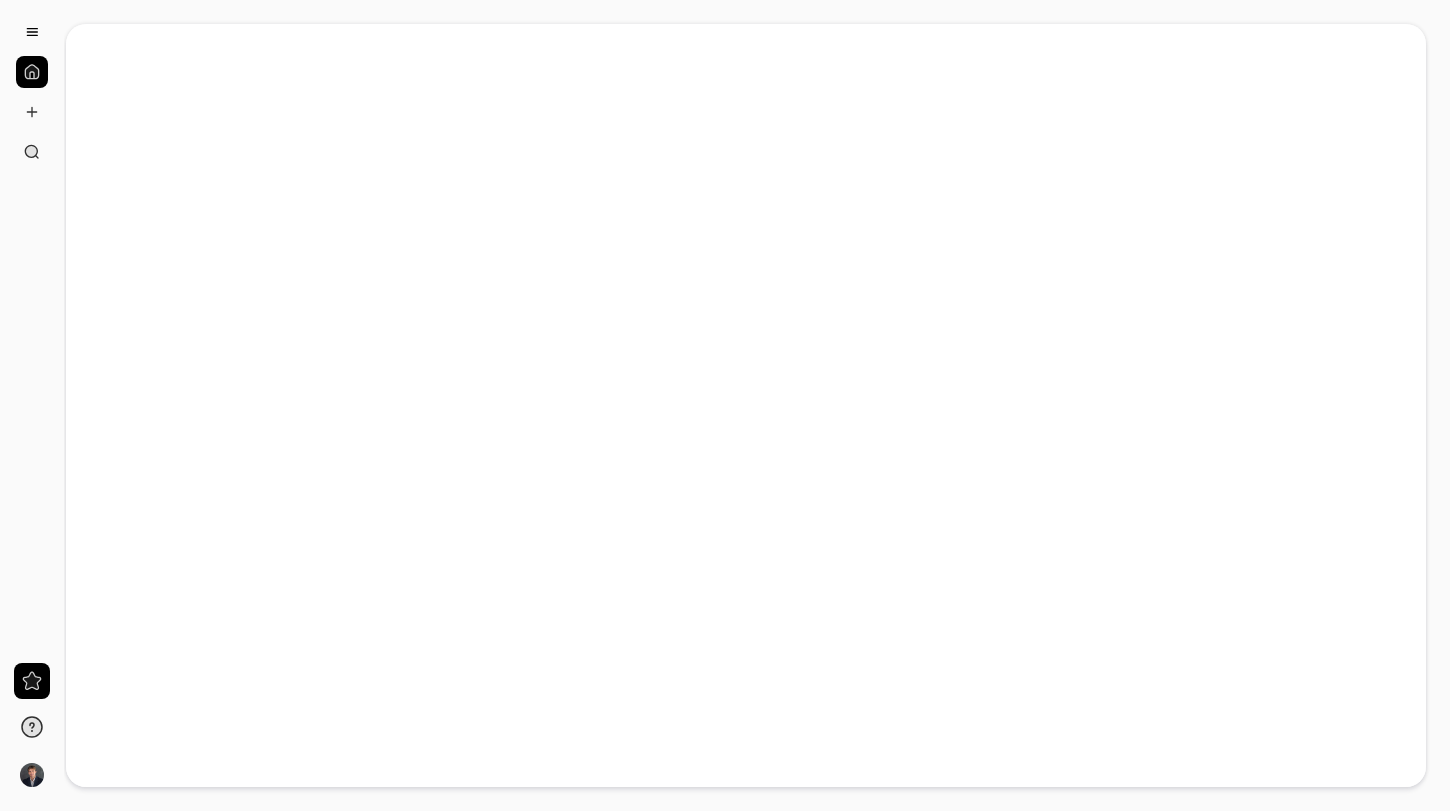scroll, scrollTop: 0, scrollLeft: 0, axis: both 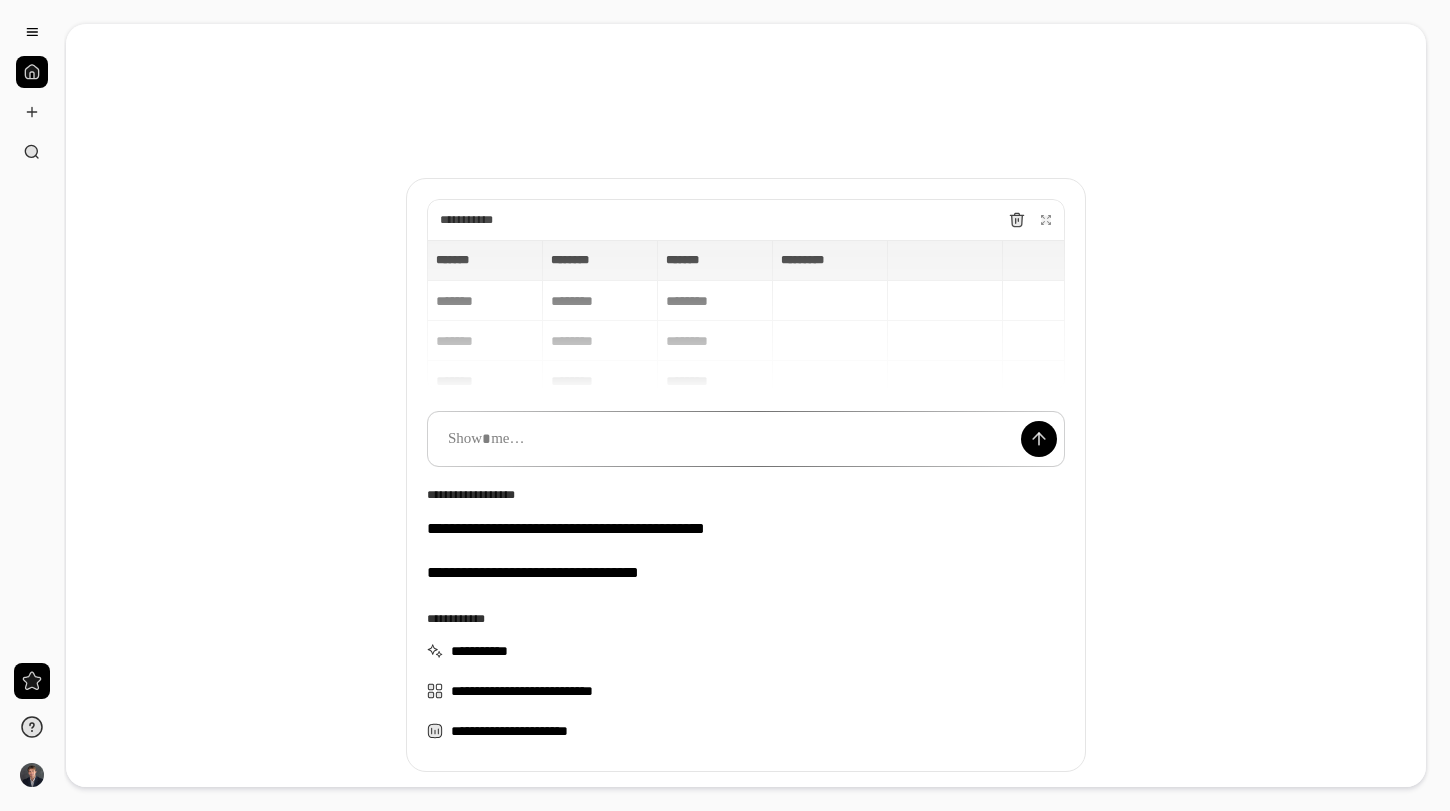 click at bounding box center (32, 72) 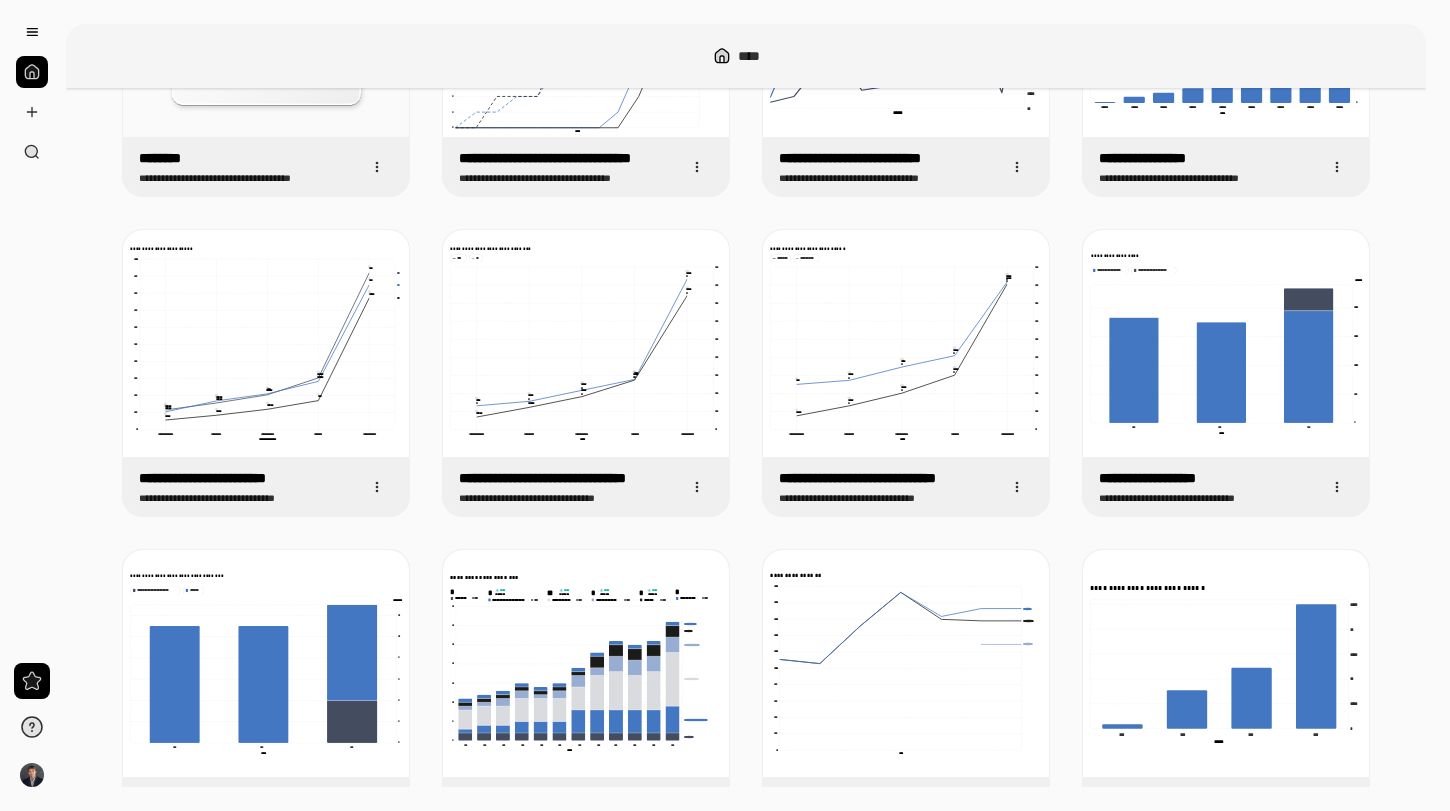 scroll, scrollTop: 0, scrollLeft: 0, axis: both 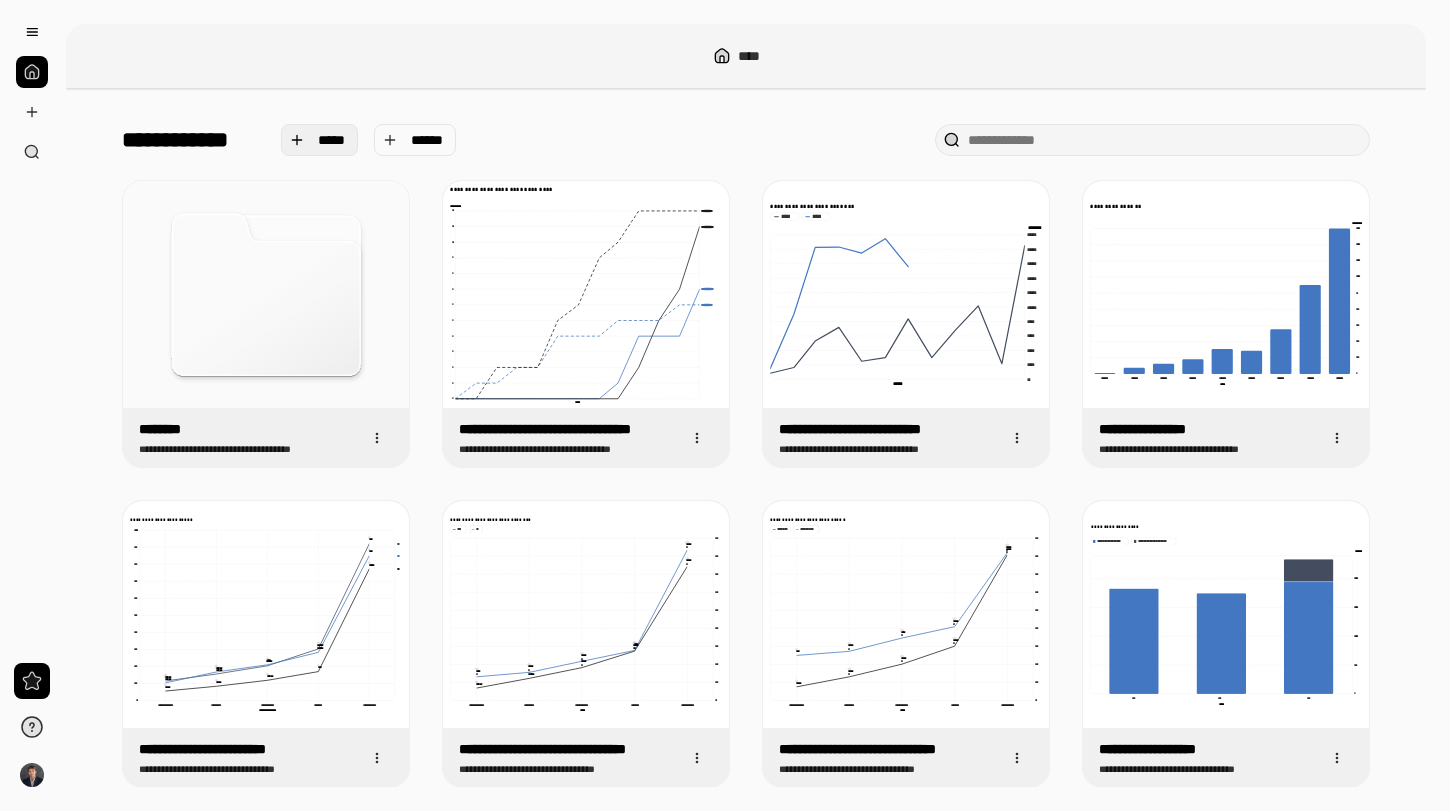 click on "*****" at bounding box center (320, 140) 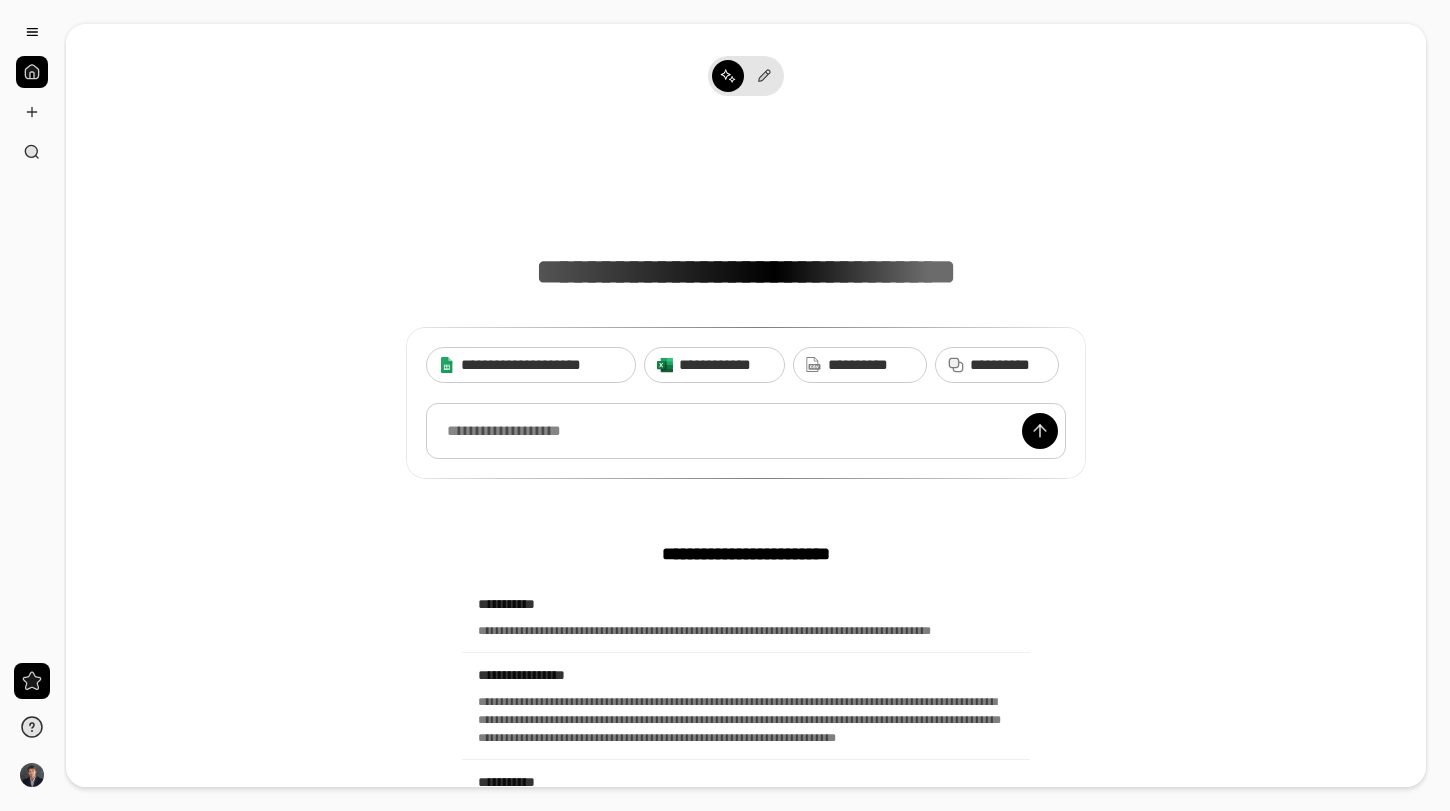 click at bounding box center (746, 431) 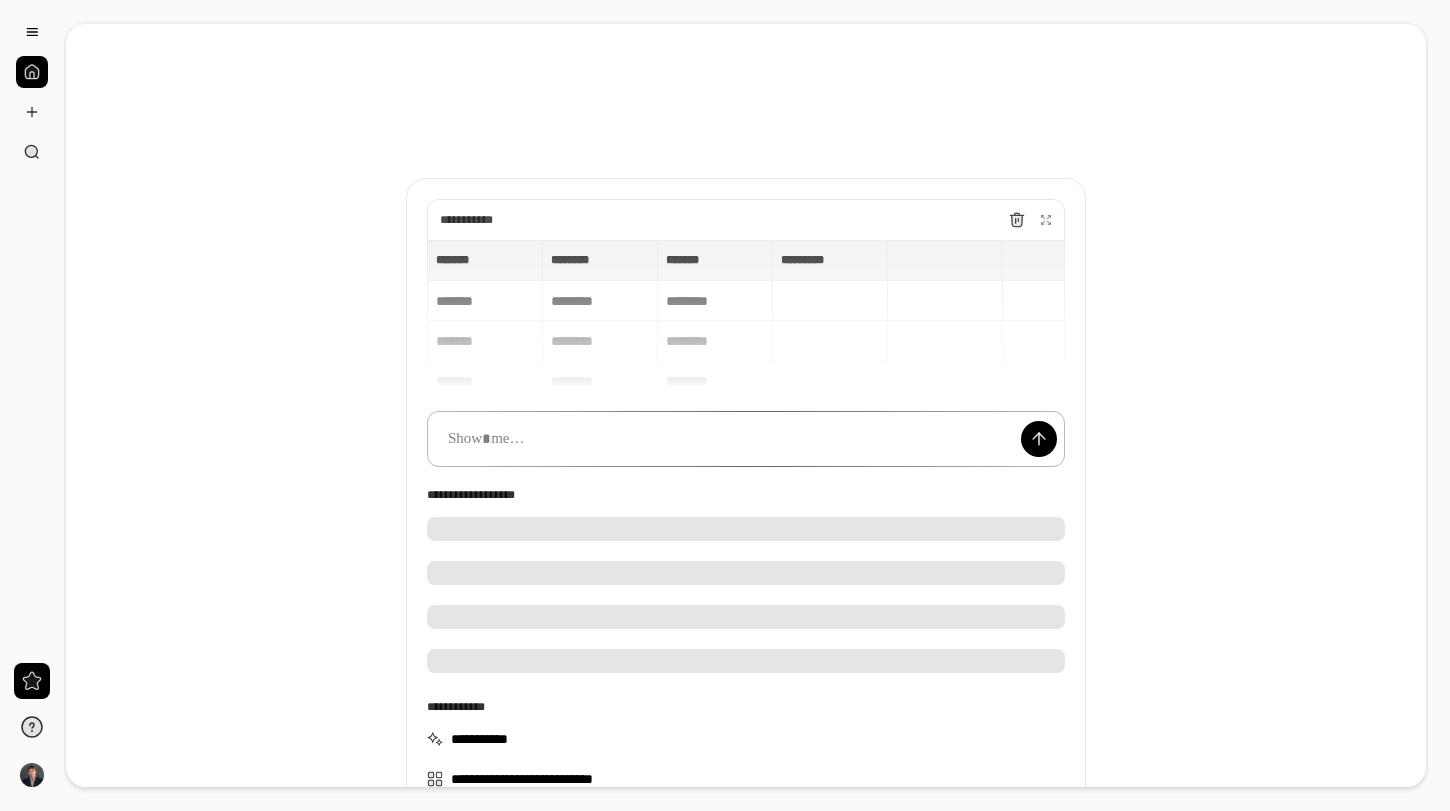 type 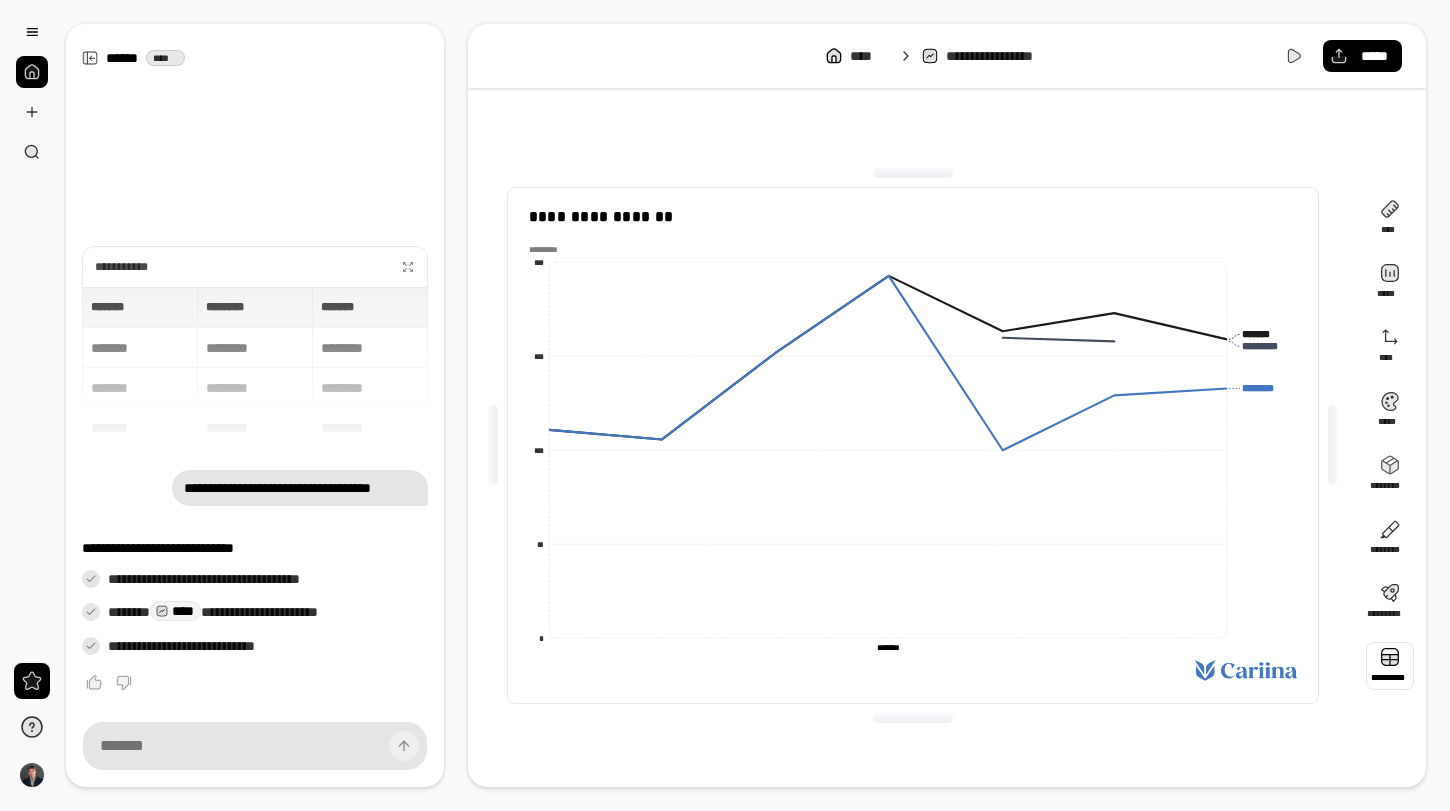 click at bounding box center (1390, 666) 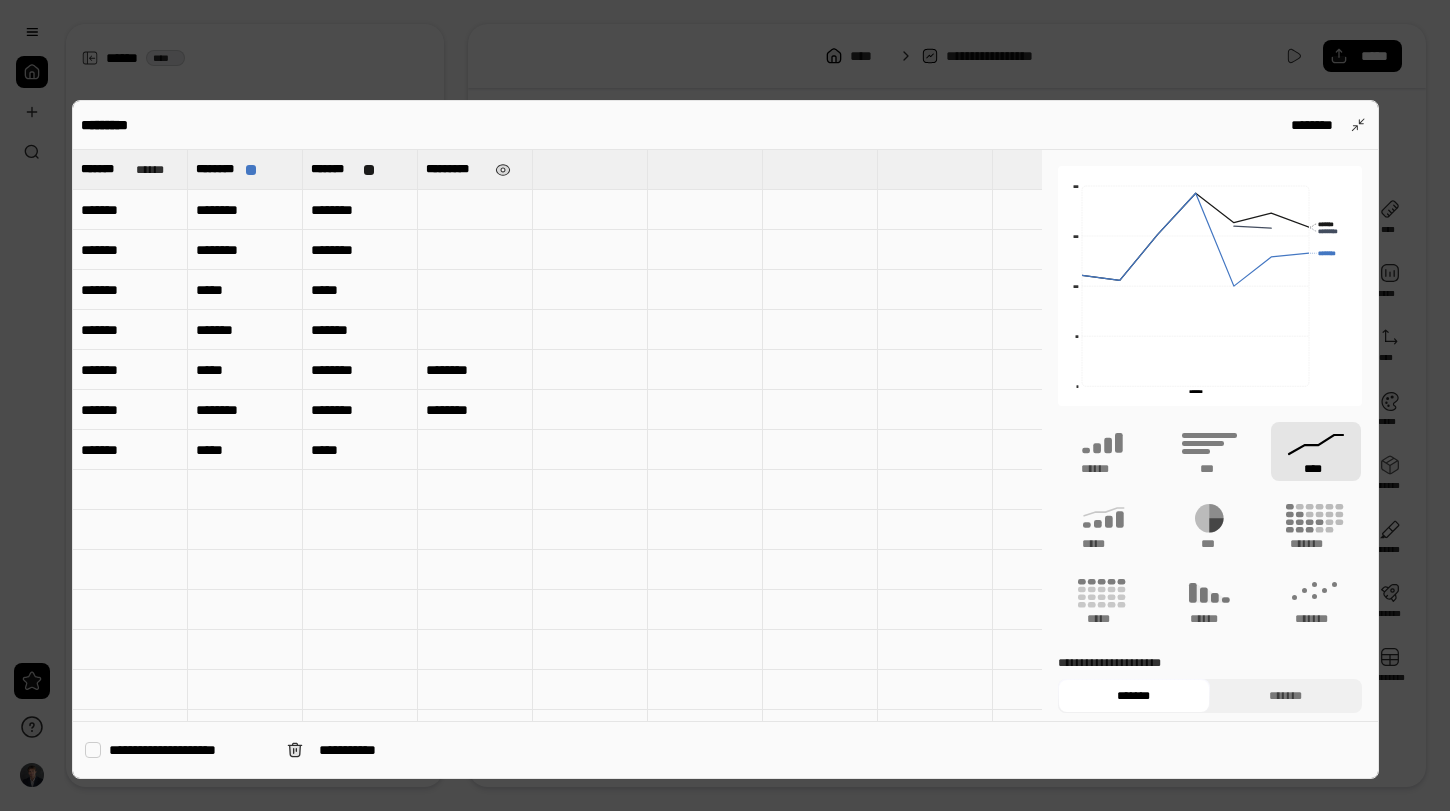 click on "*********" at bounding box center [456, 169] 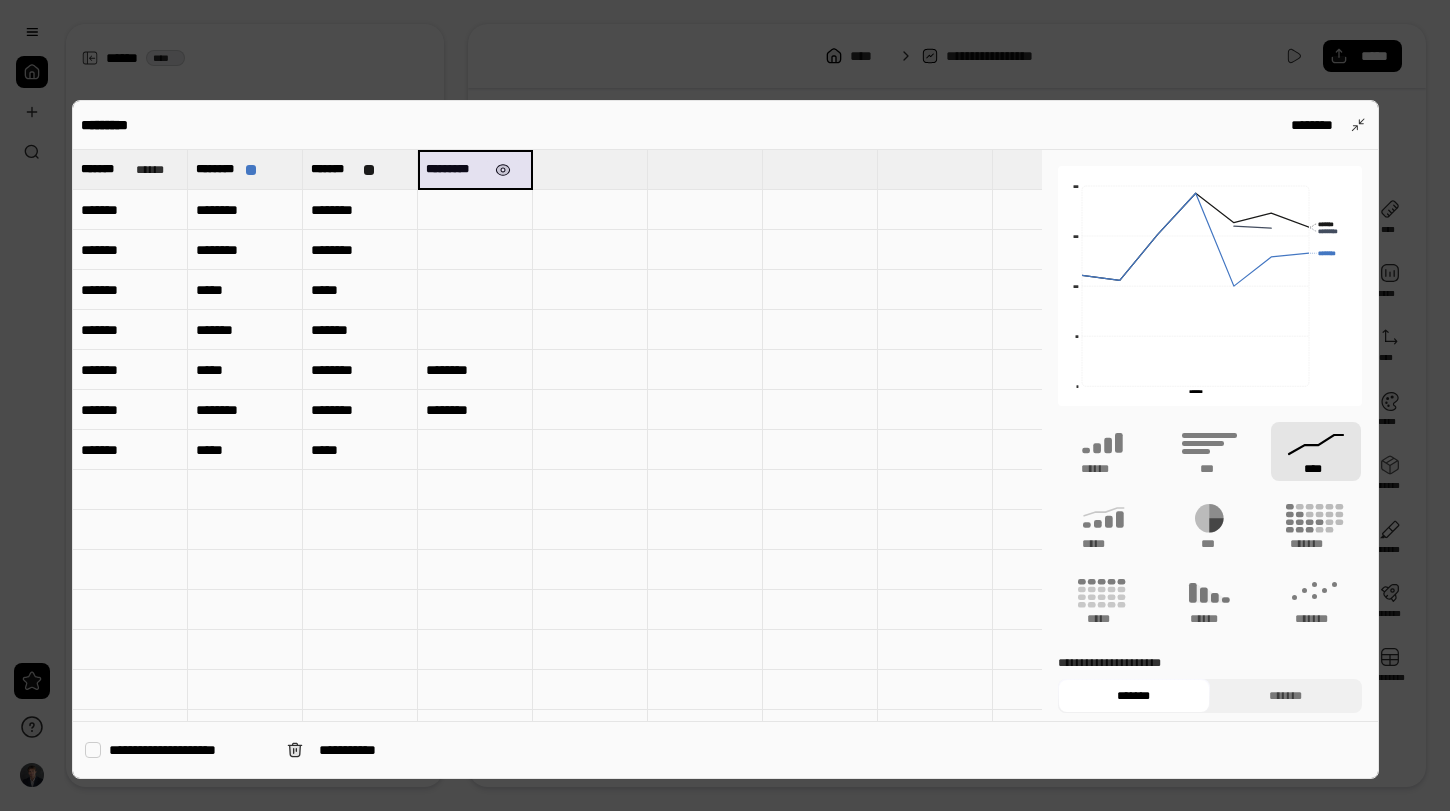 drag, startPoint x: 430, startPoint y: 169, endPoint x: 515, endPoint y: 171, distance: 85.02353 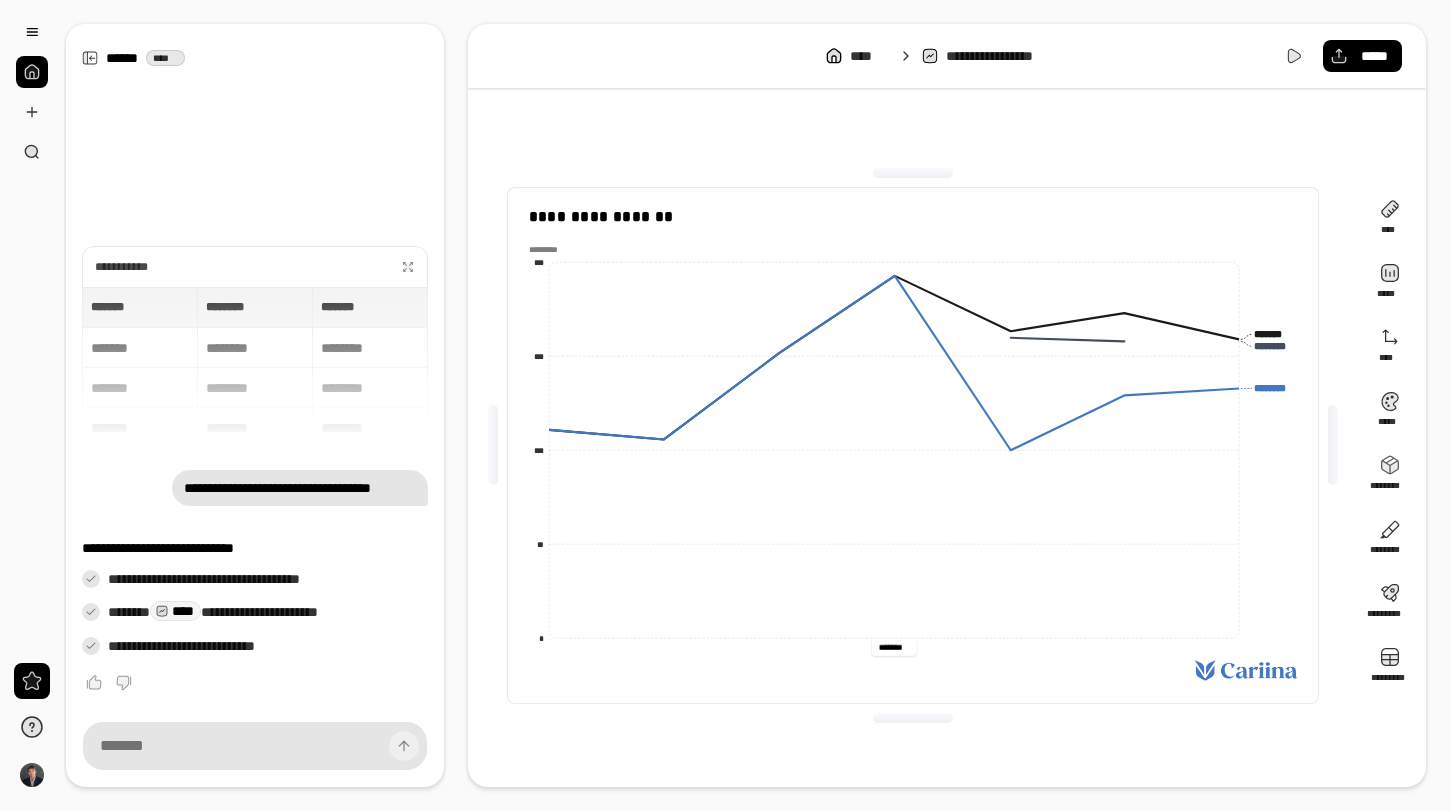 click on "*******" at bounding box center (893, 647) 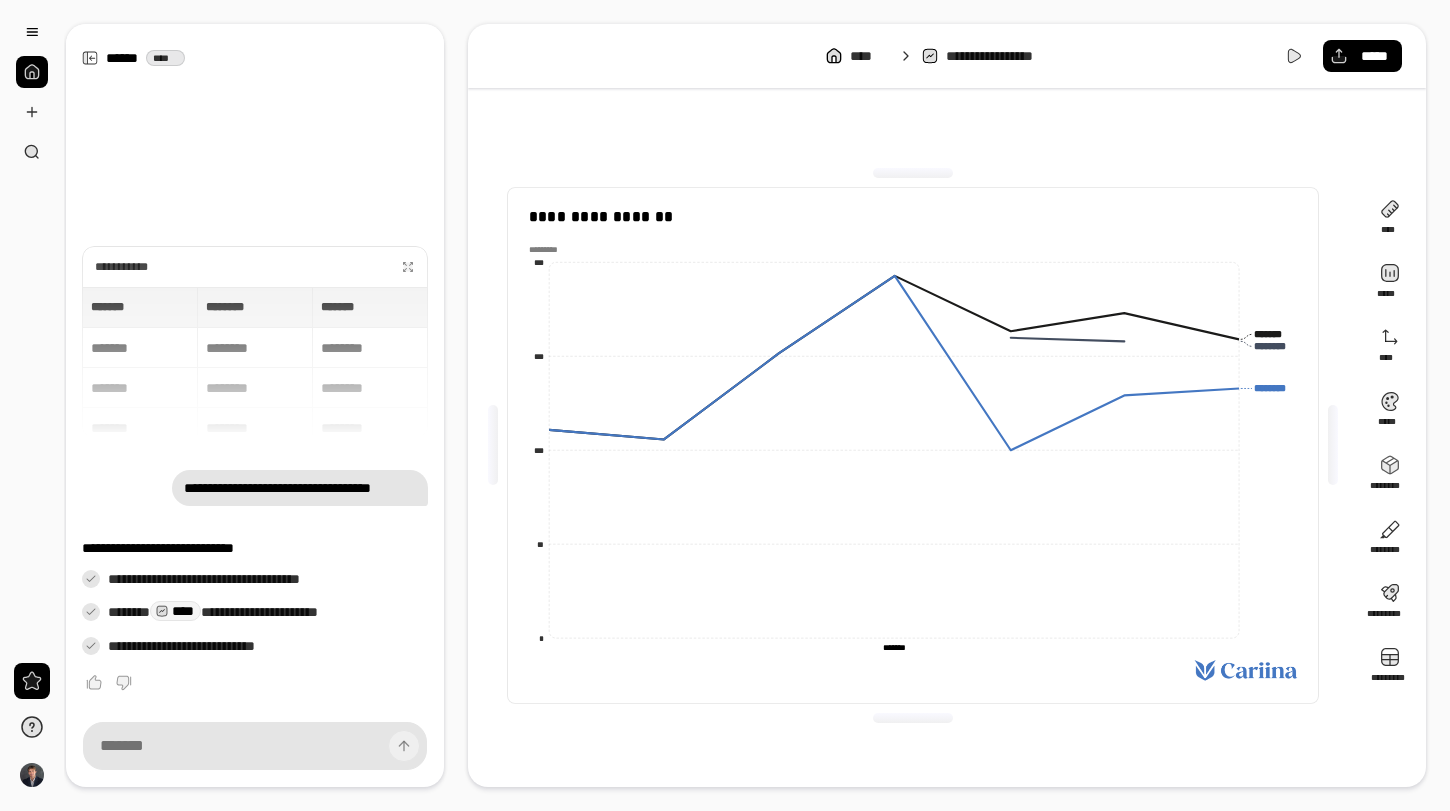 click at bounding box center (32, 72) 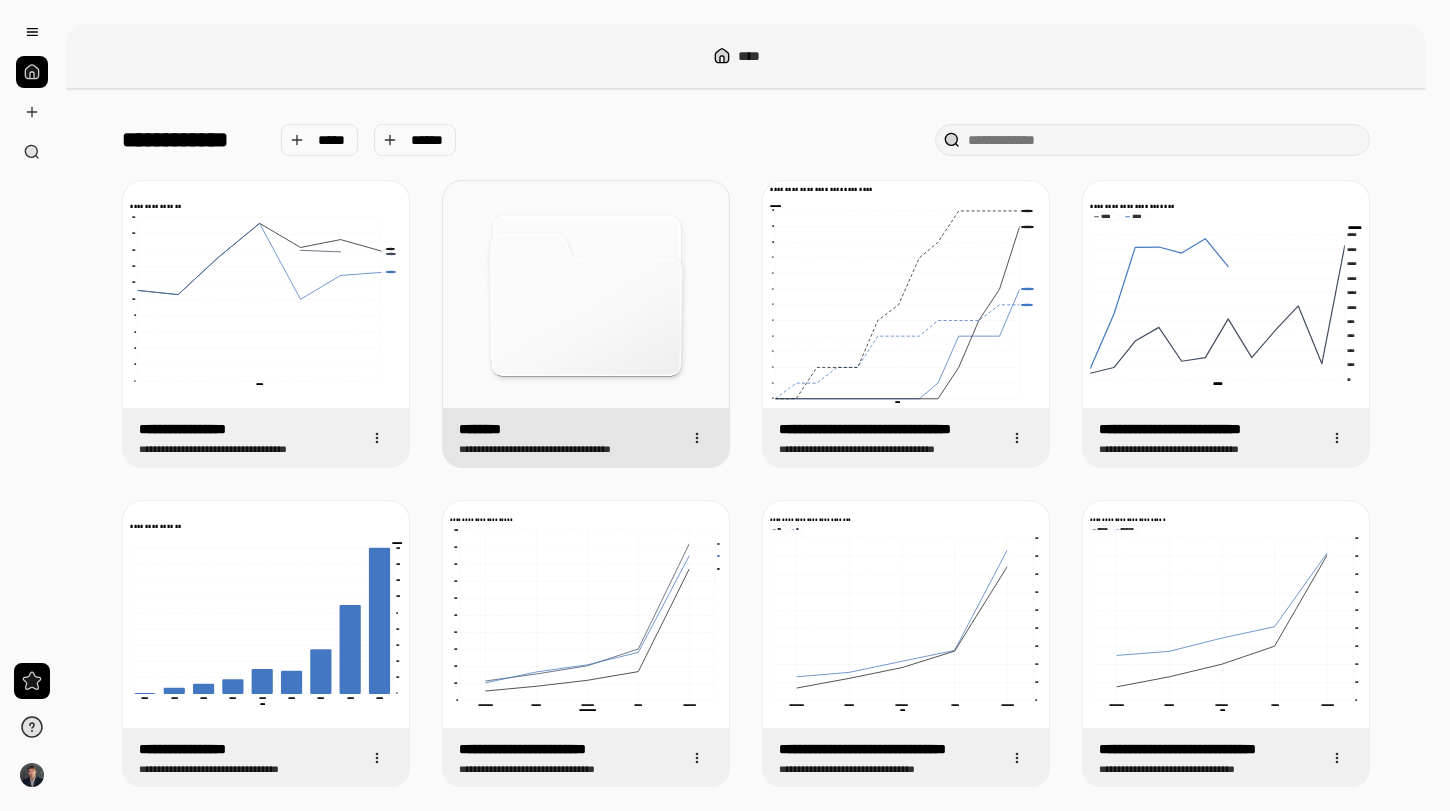 click 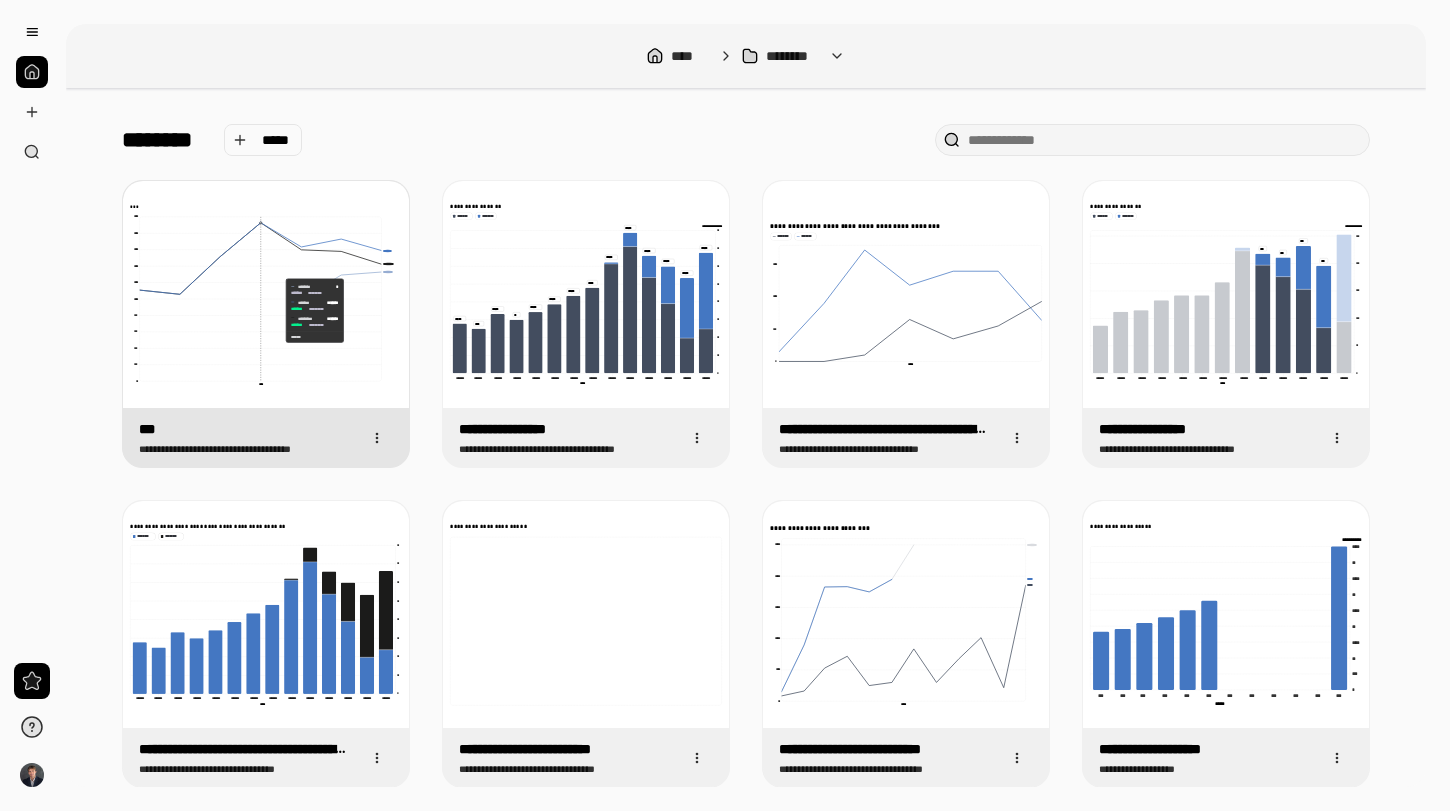 click 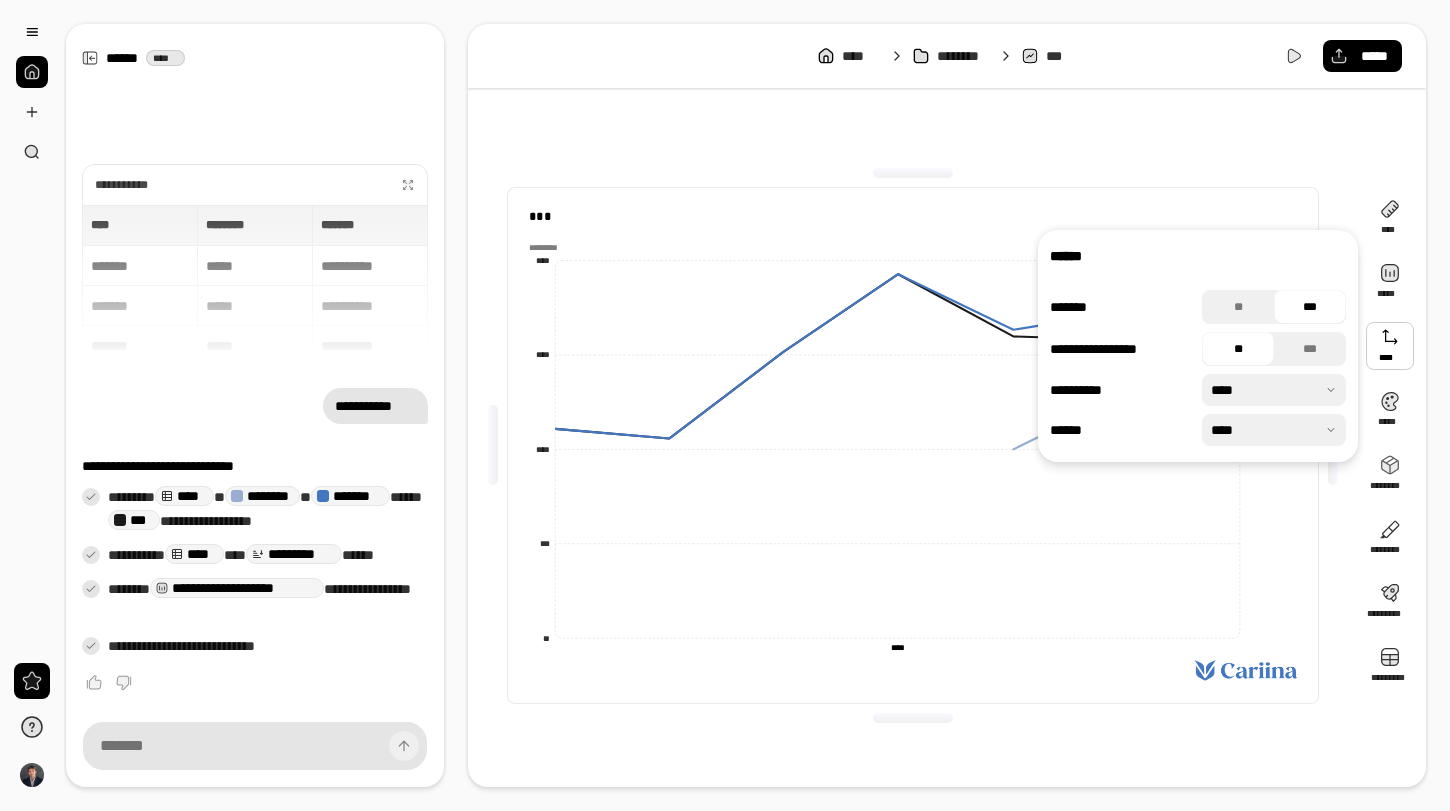 click at bounding box center (1390, 346) 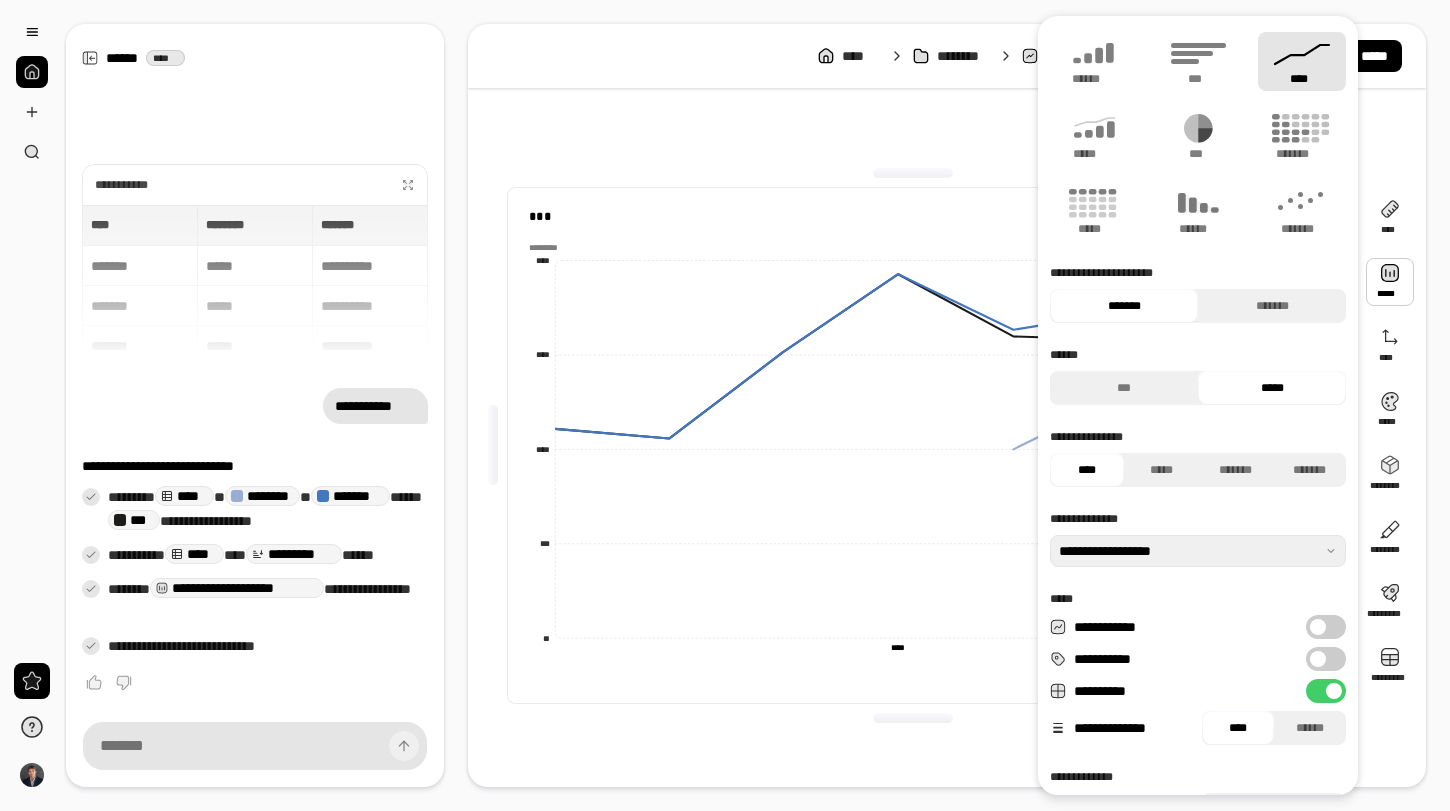 click at bounding box center [1318, 659] 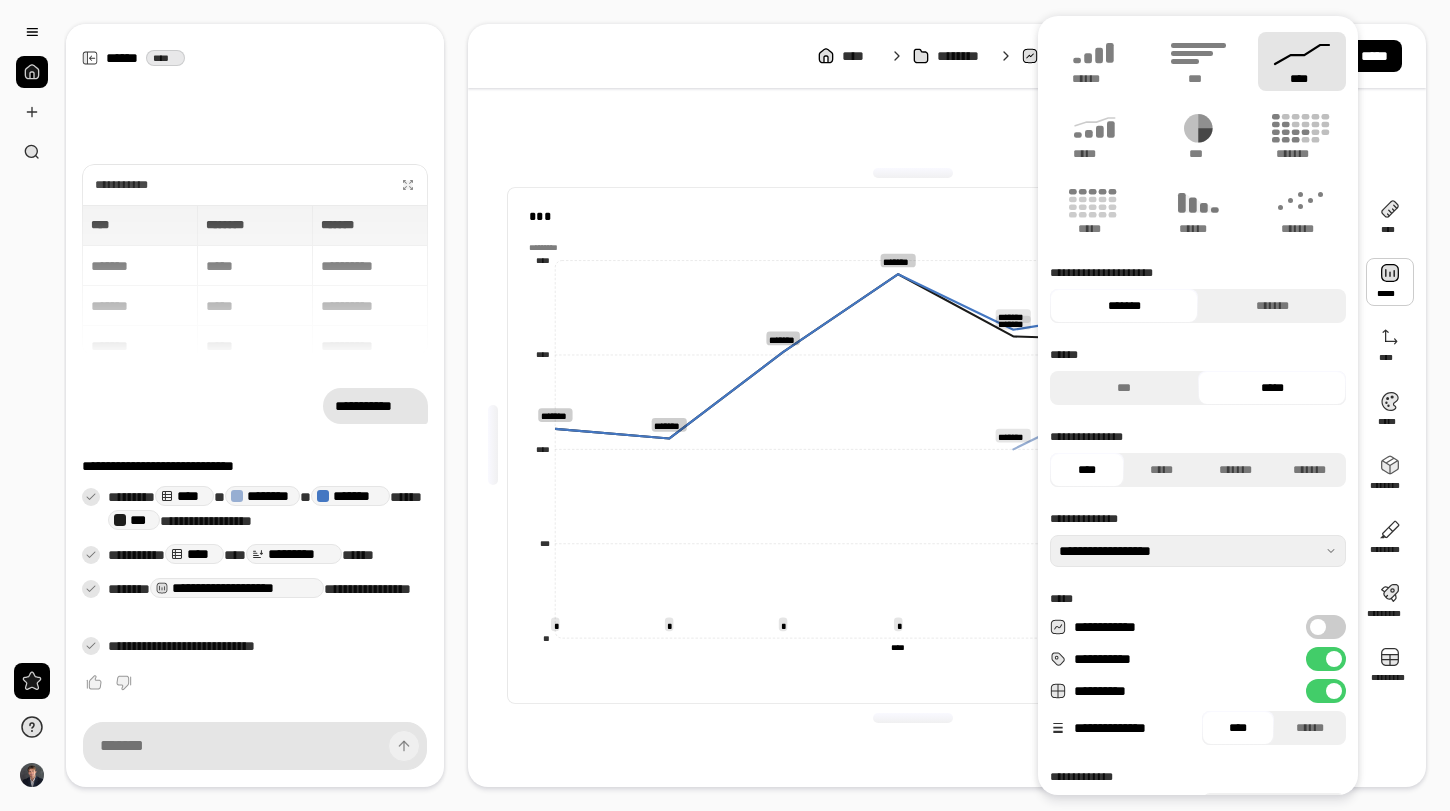click on "**********" at bounding box center [1326, 659] 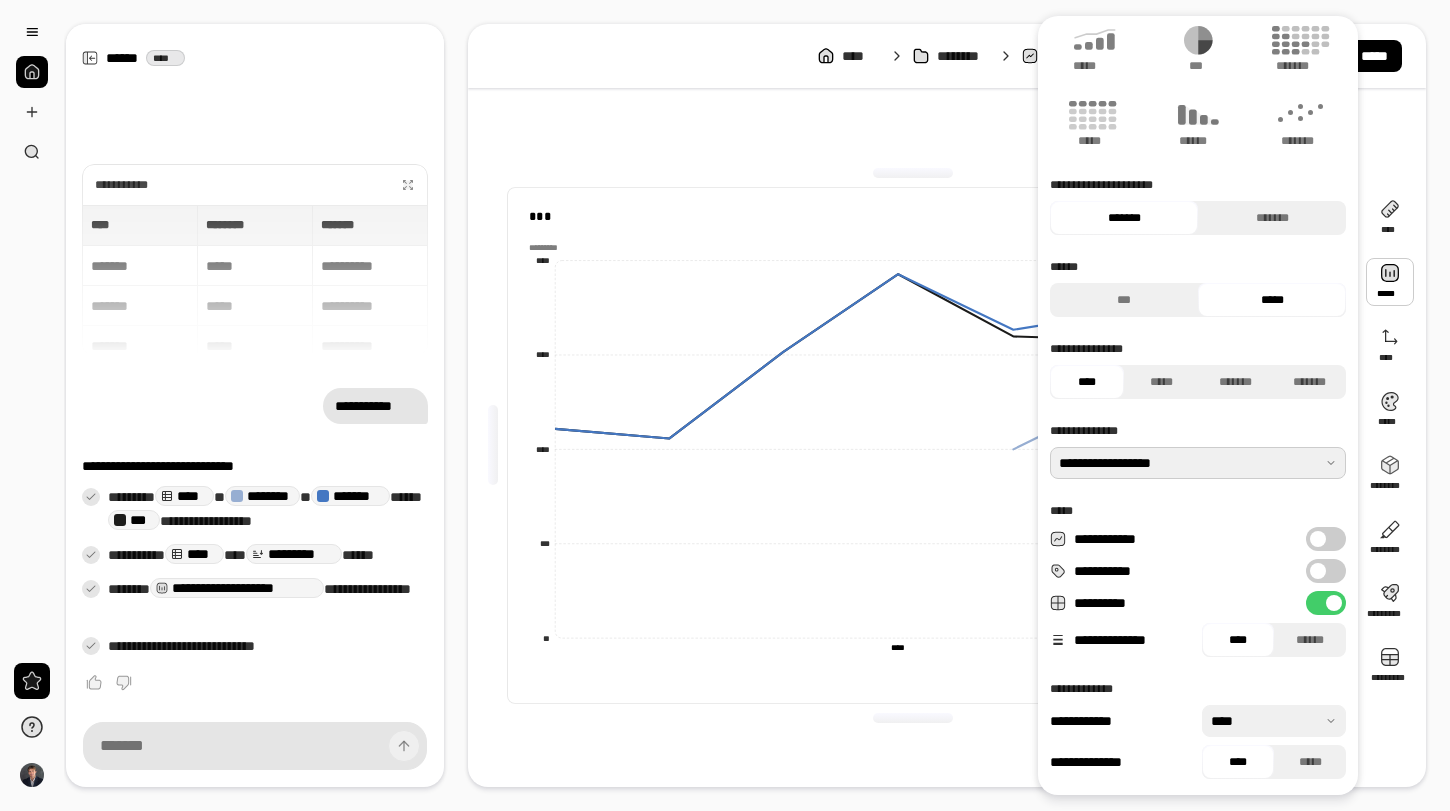 scroll, scrollTop: 0, scrollLeft: 0, axis: both 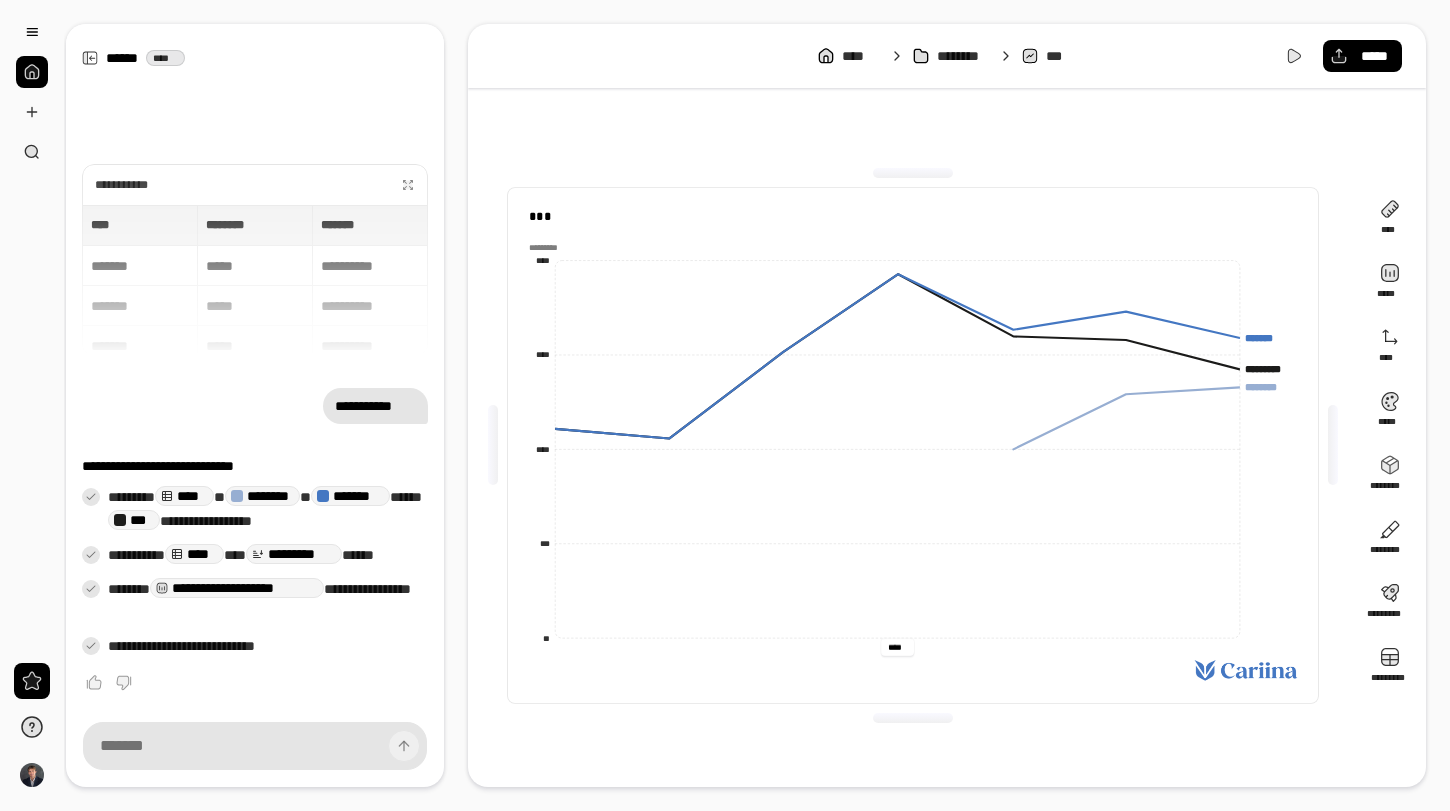 click on "****" at bounding box center (897, 647) 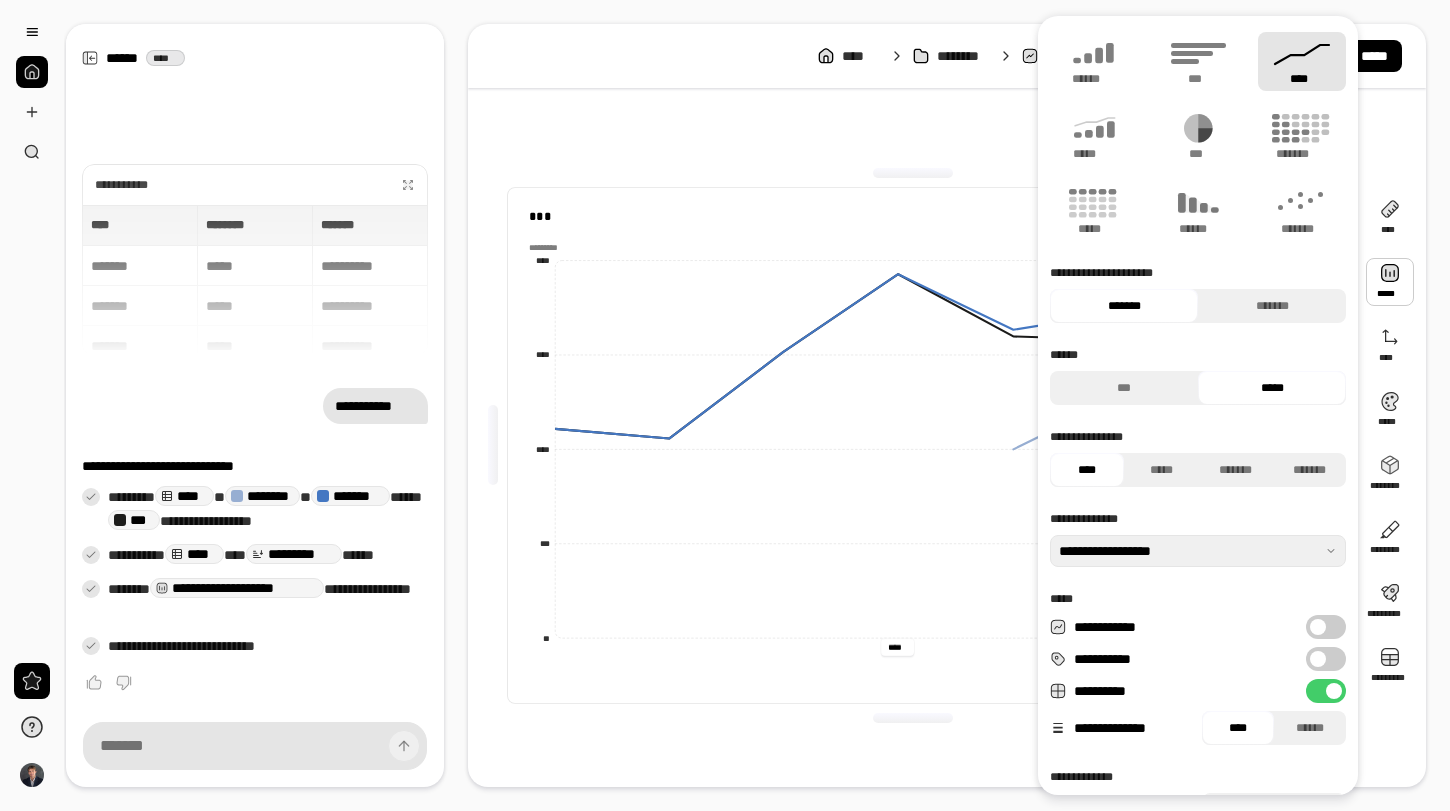 scroll, scrollTop: 88, scrollLeft: 0, axis: vertical 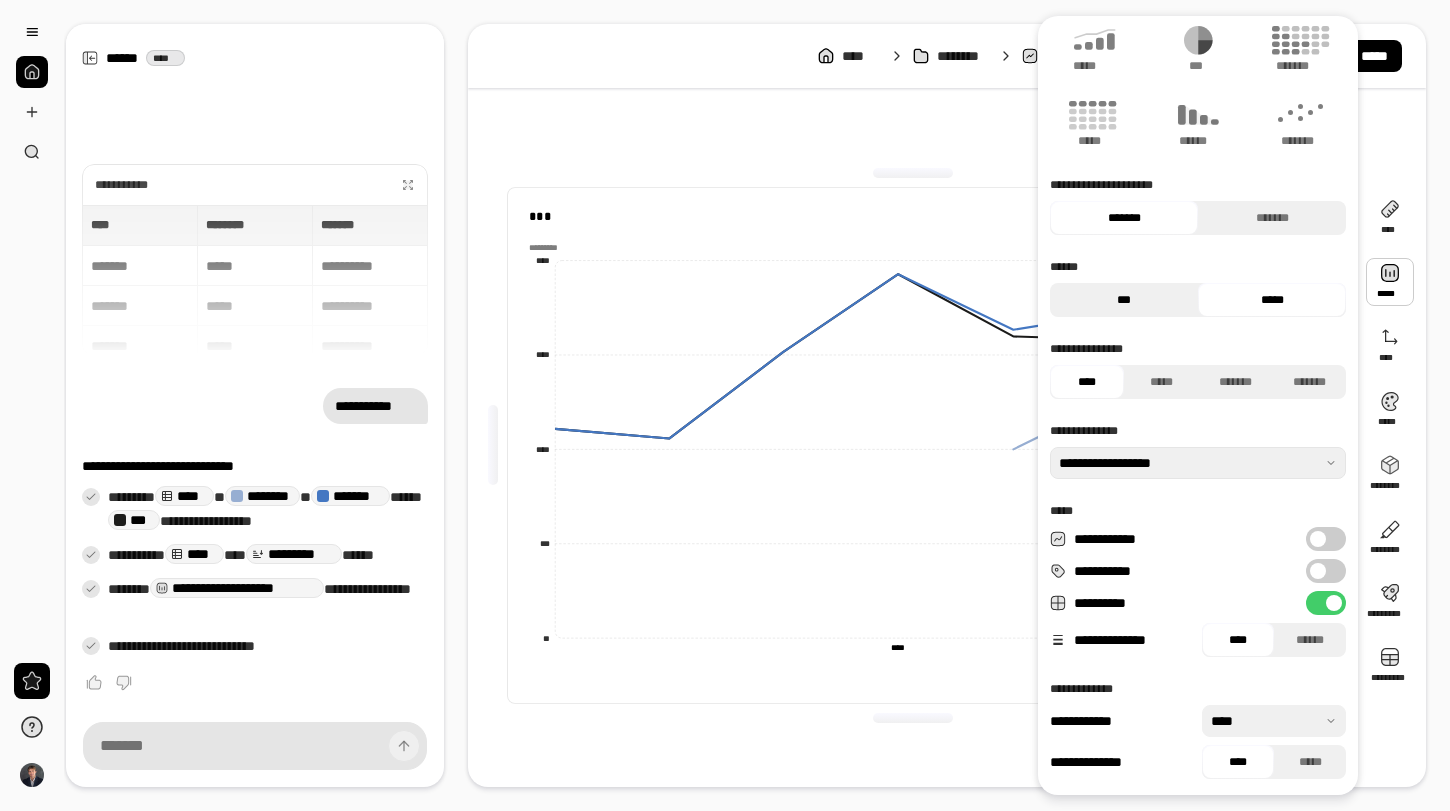 click on "***" at bounding box center (1124, 300) 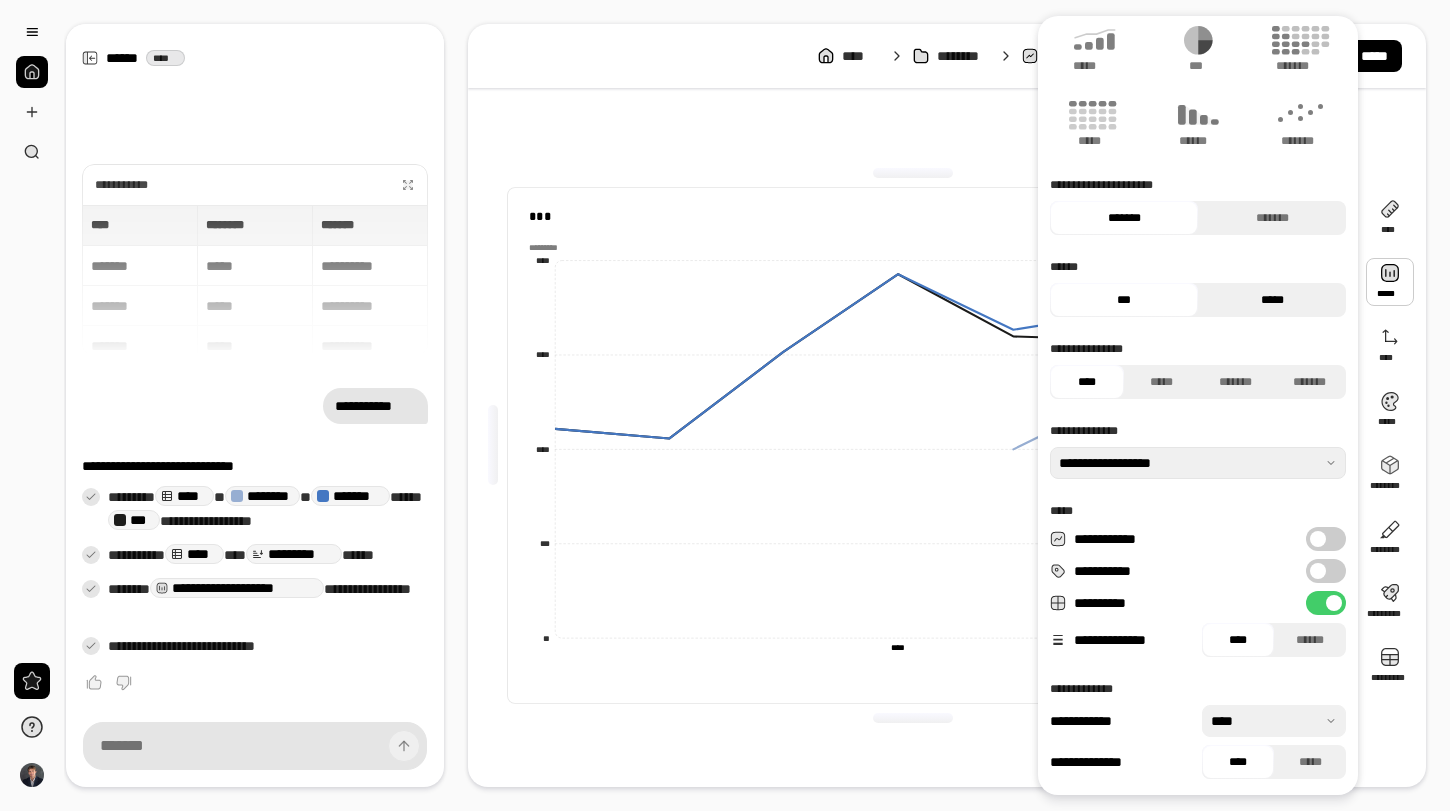 click on "*****" at bounding box center (1272, 300) 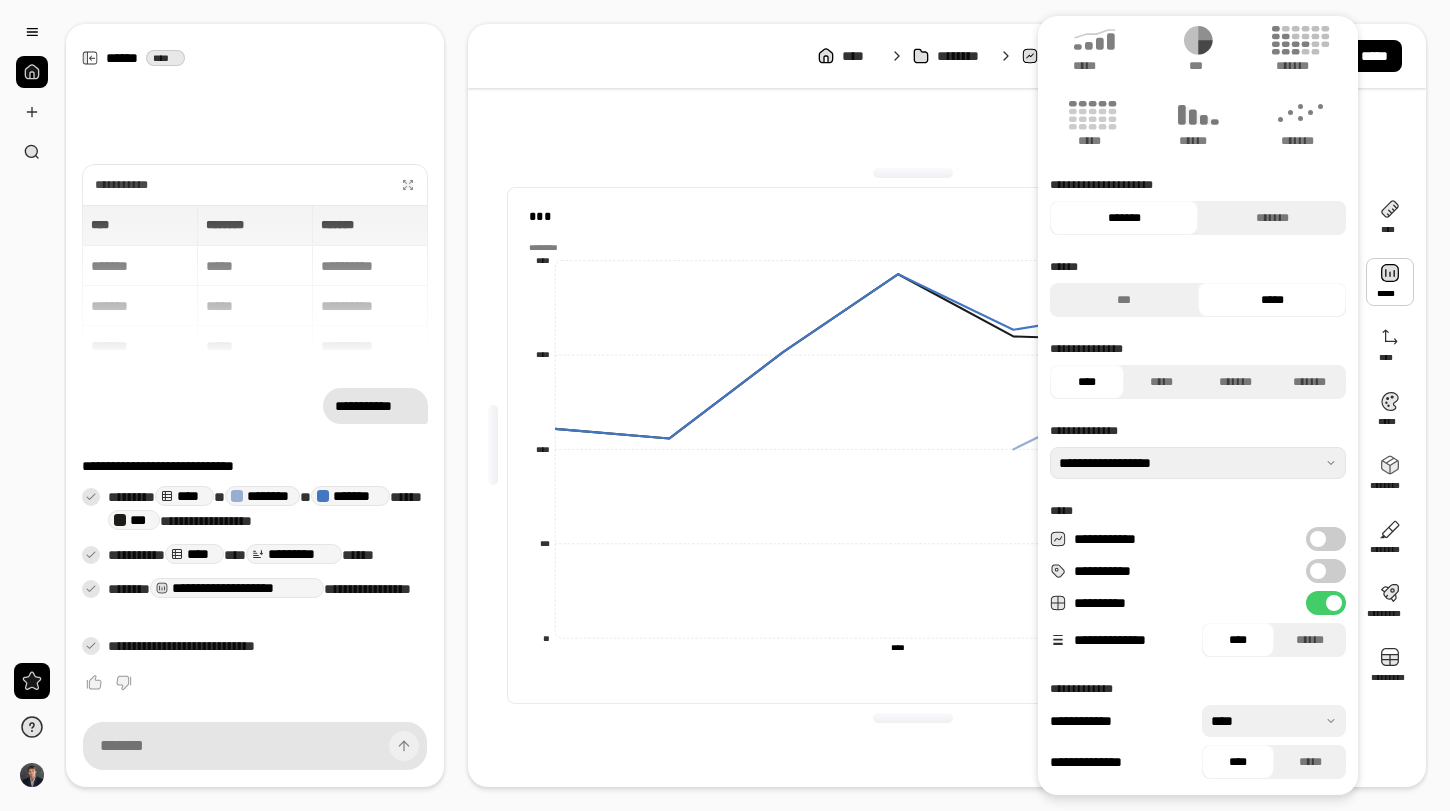 click on "**********" at bounding box center [1326, 571] 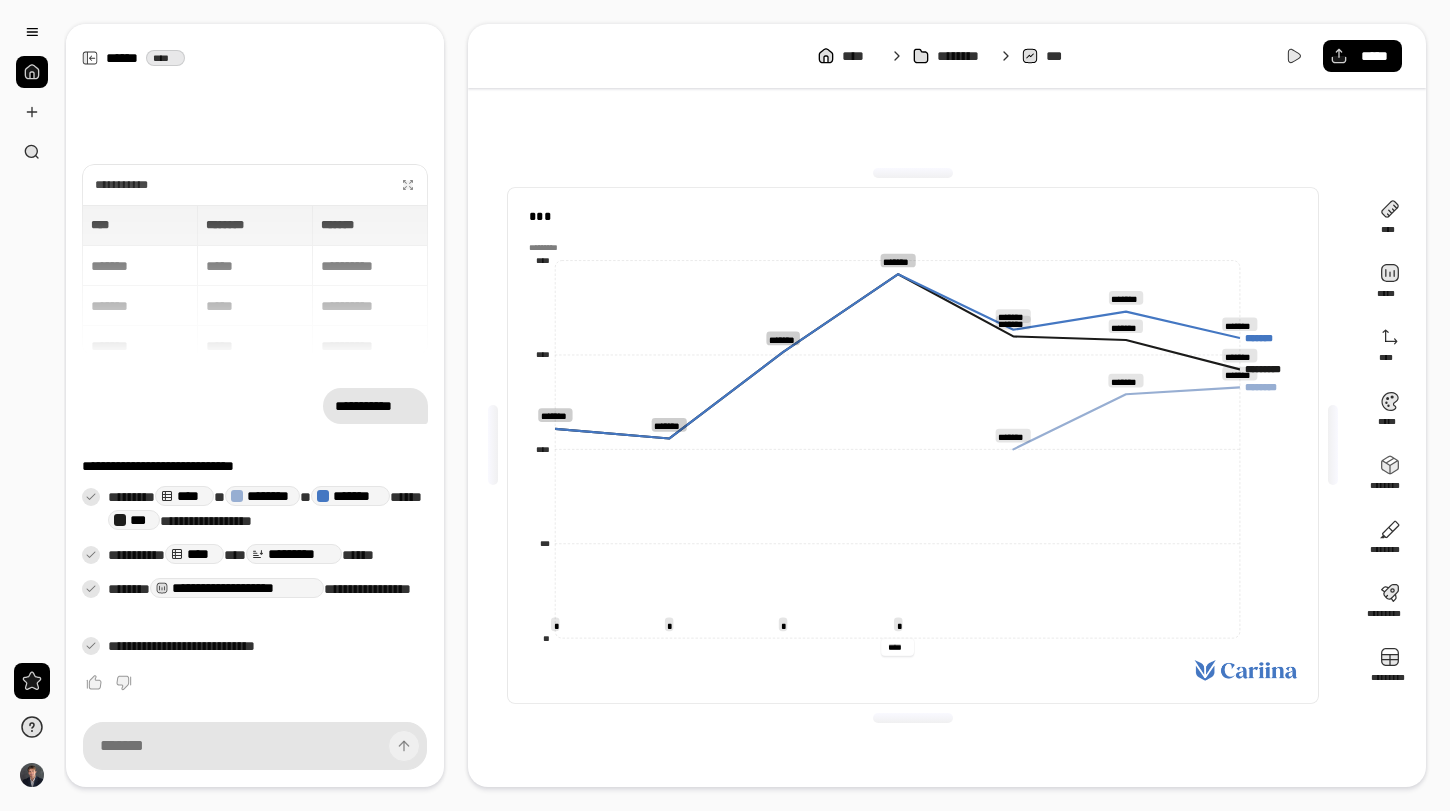 click on "****" at bounding box center (897, 647) 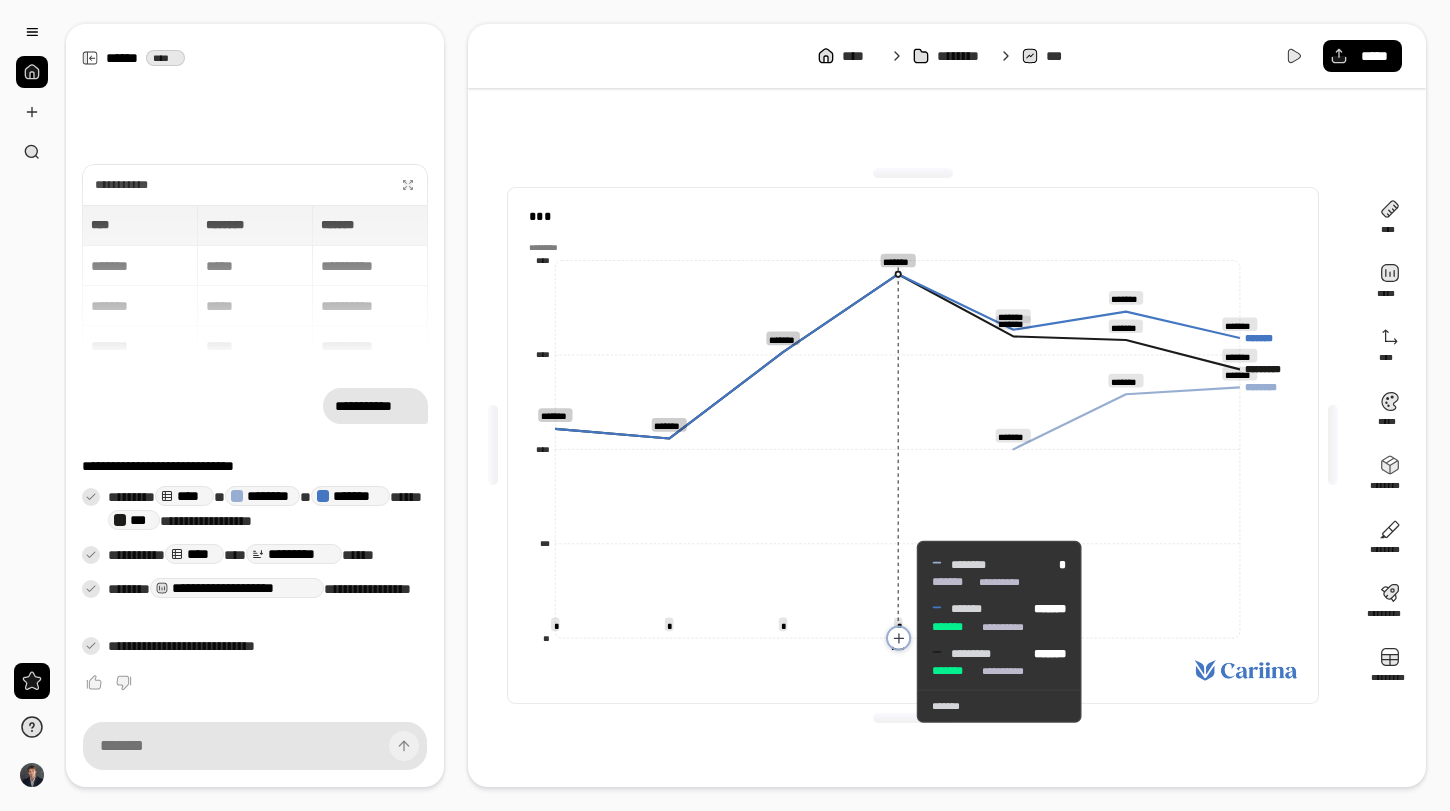 click 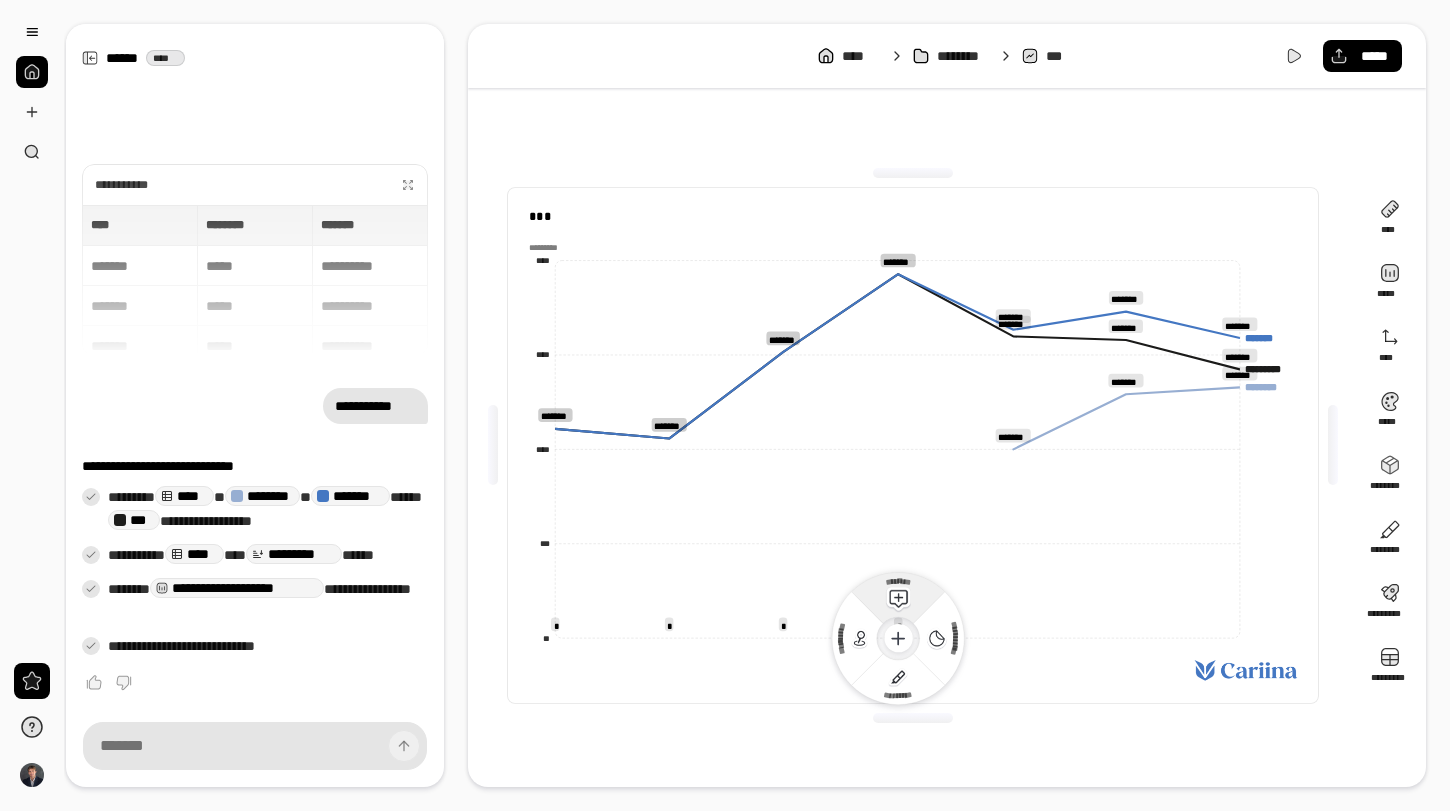 click 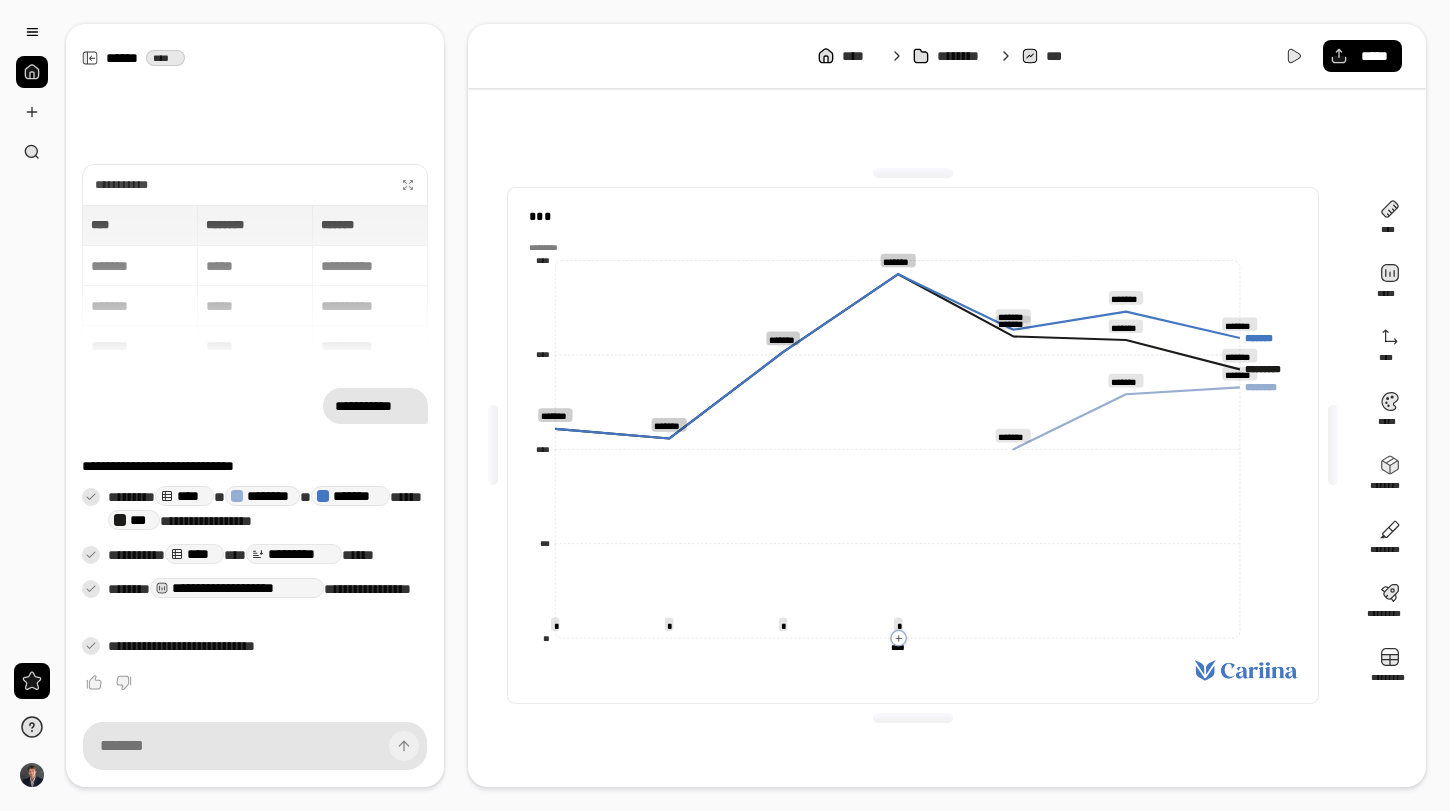 click at bounding box center [912, 670] 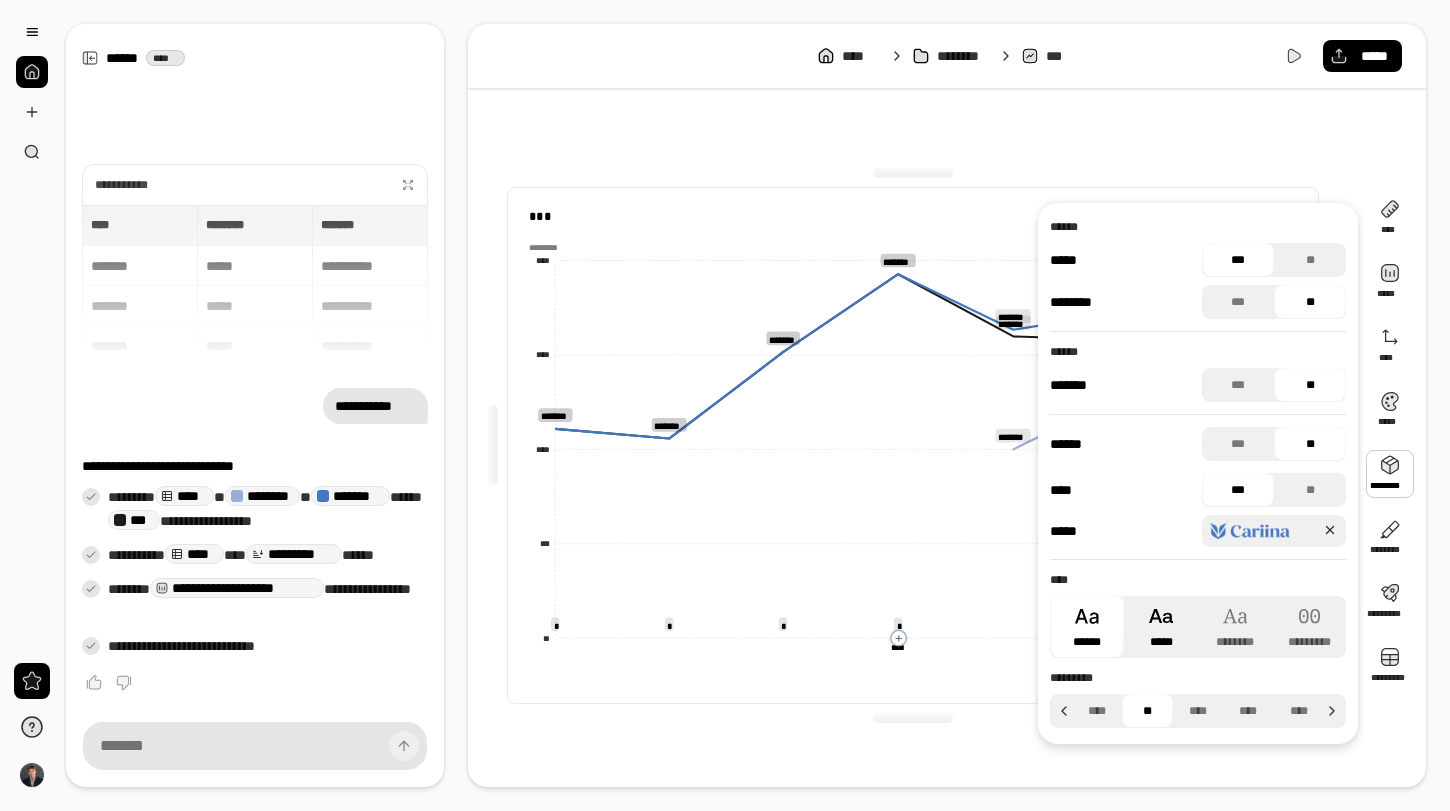 click on "*****" at bounding box center (1161, 627) 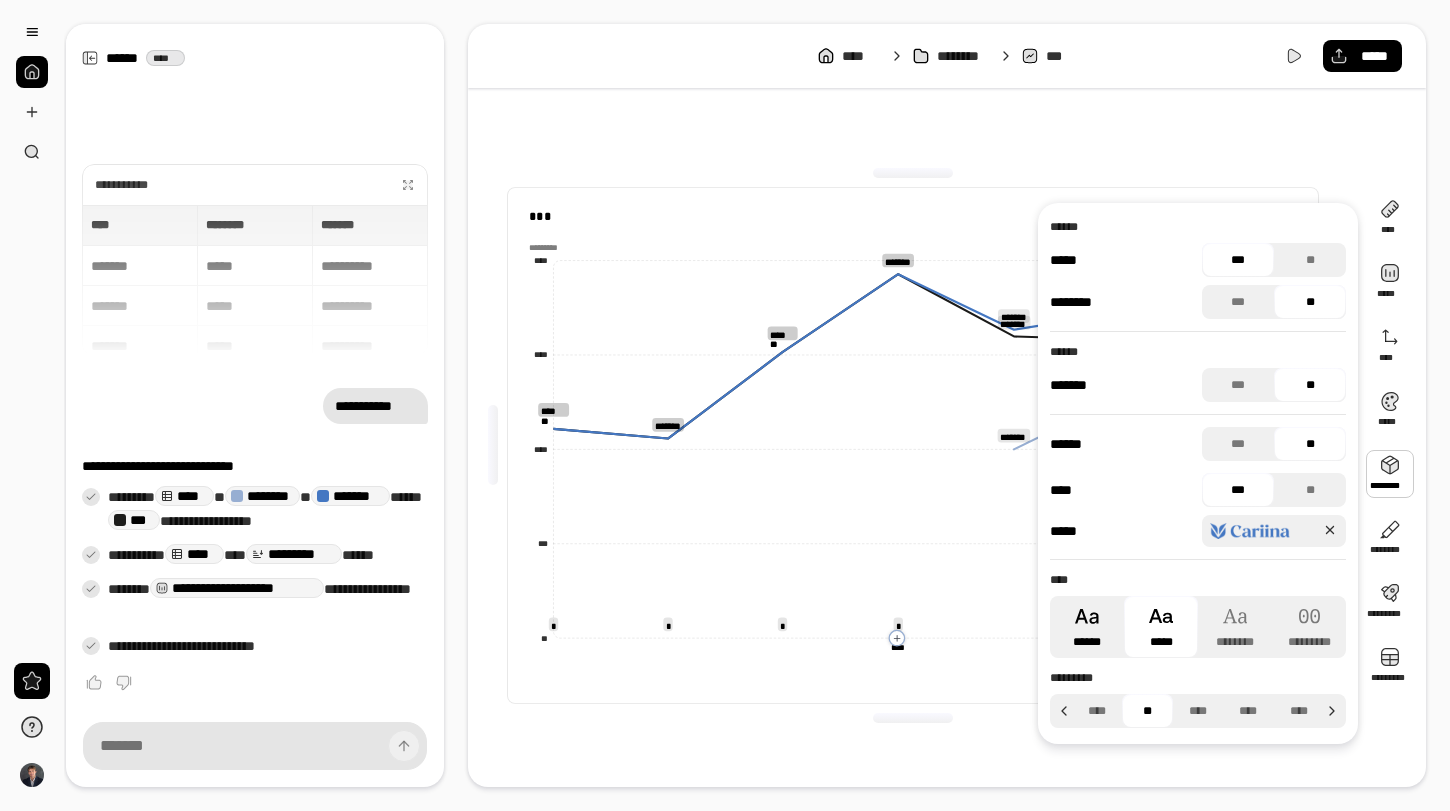 click 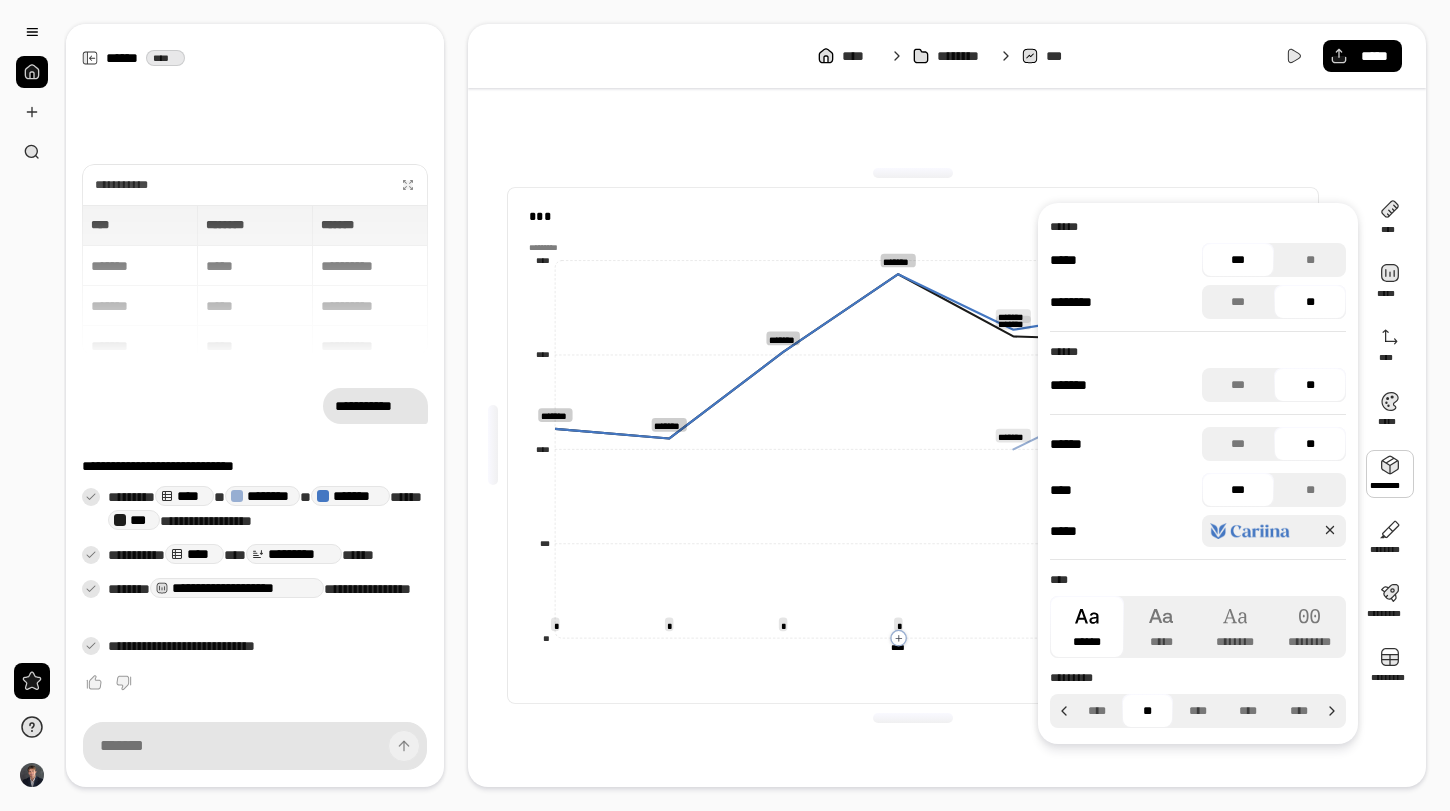 type 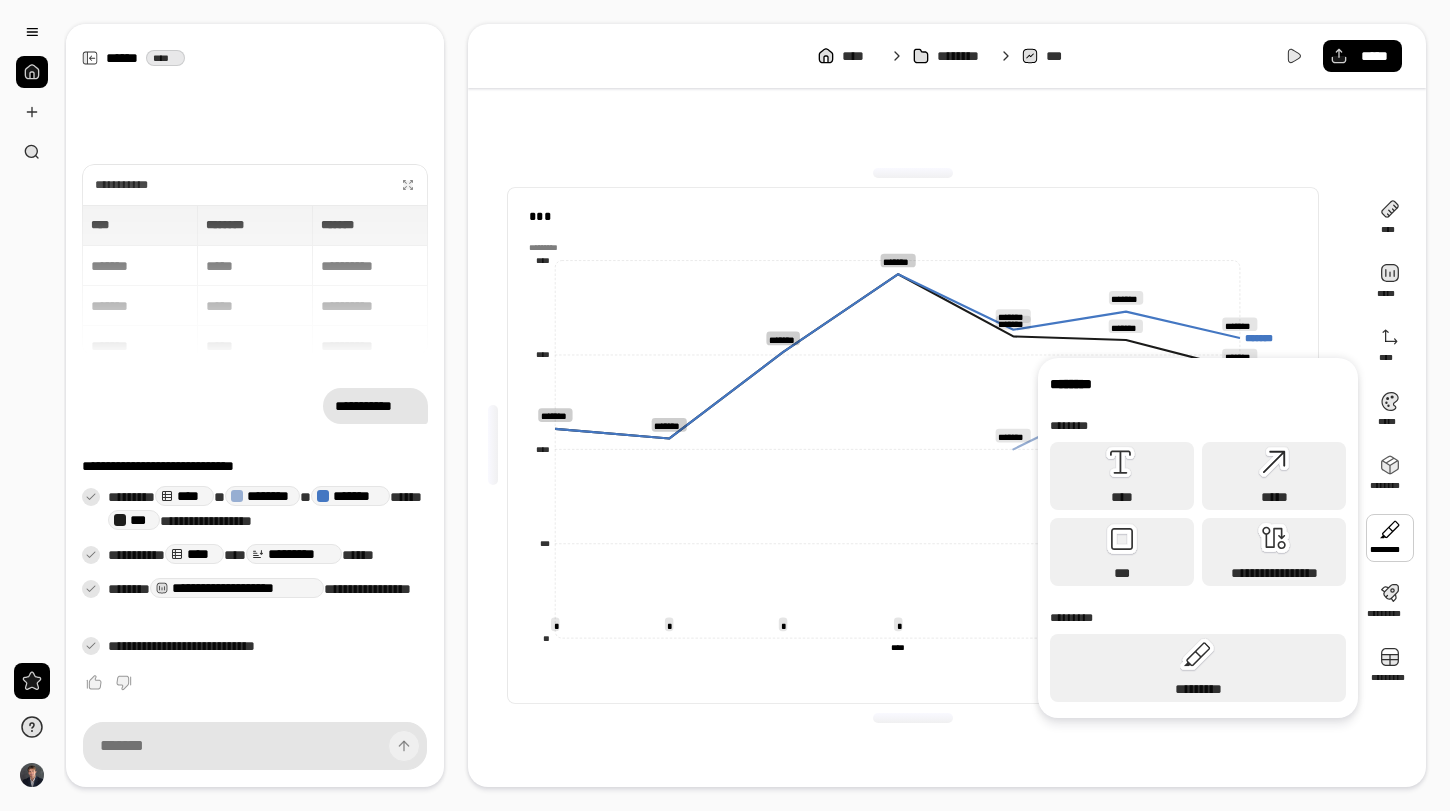 click at bounding box center [1390, 538] 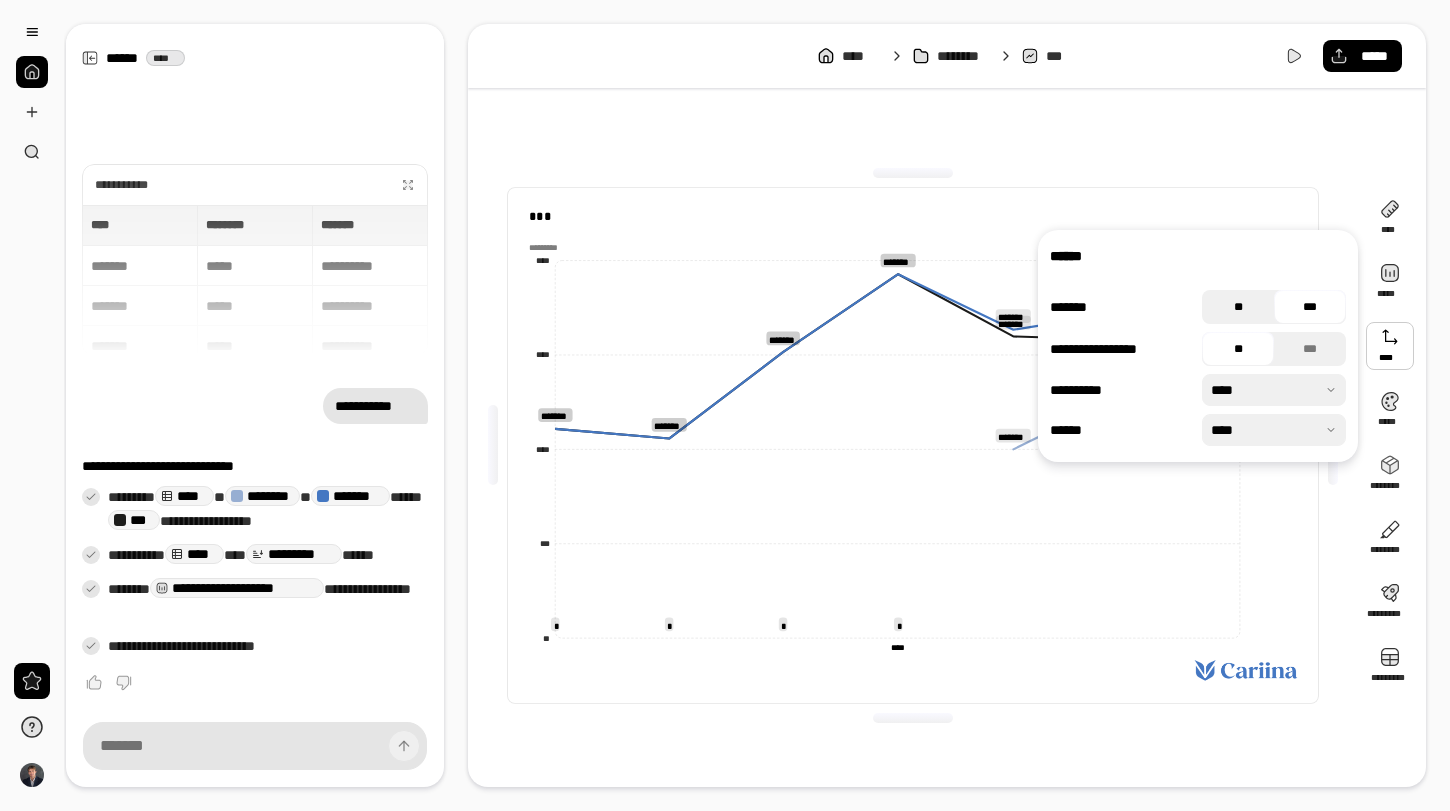 click on "**" at bounding box center (1238, 307) 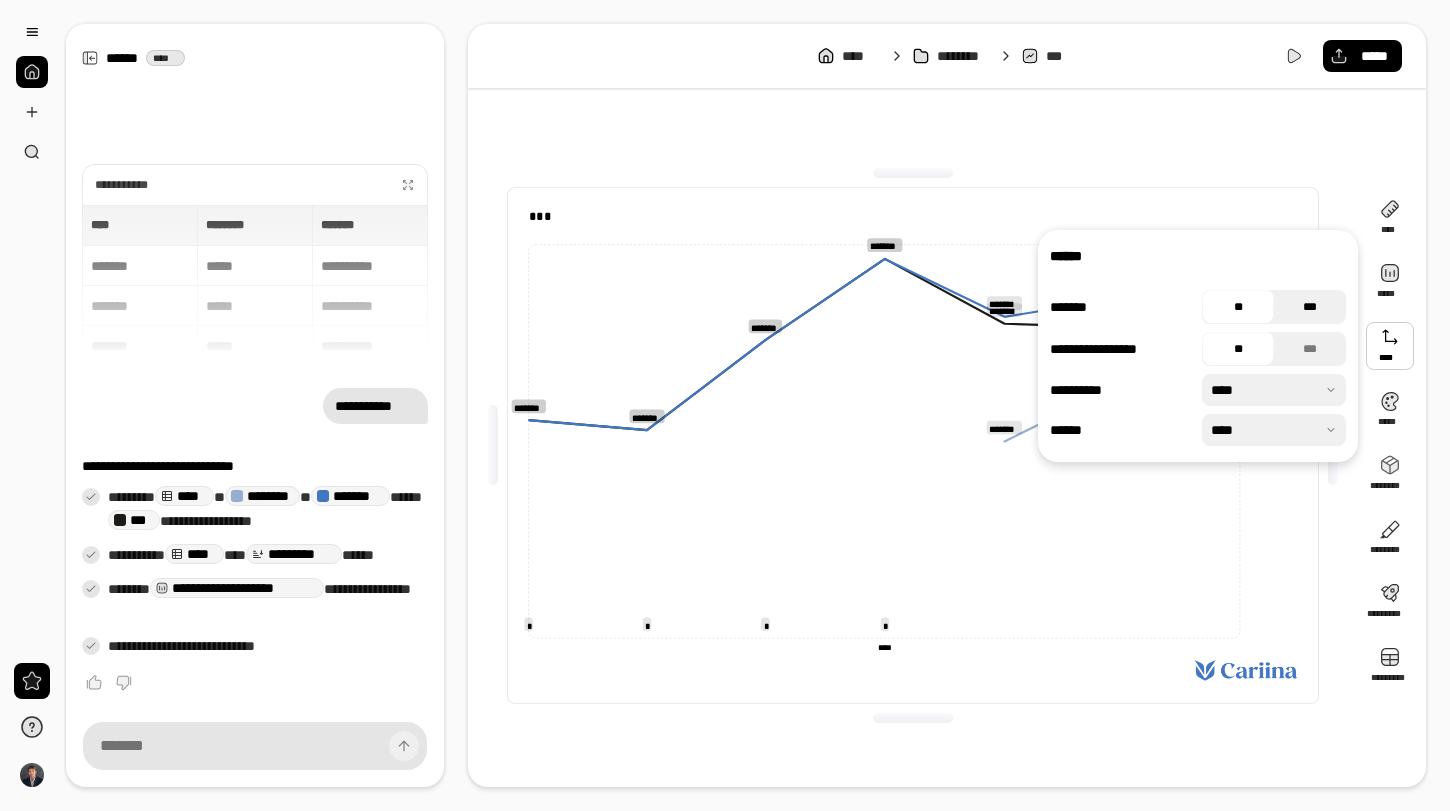 click on "***" at bounding box center [1310, 307] 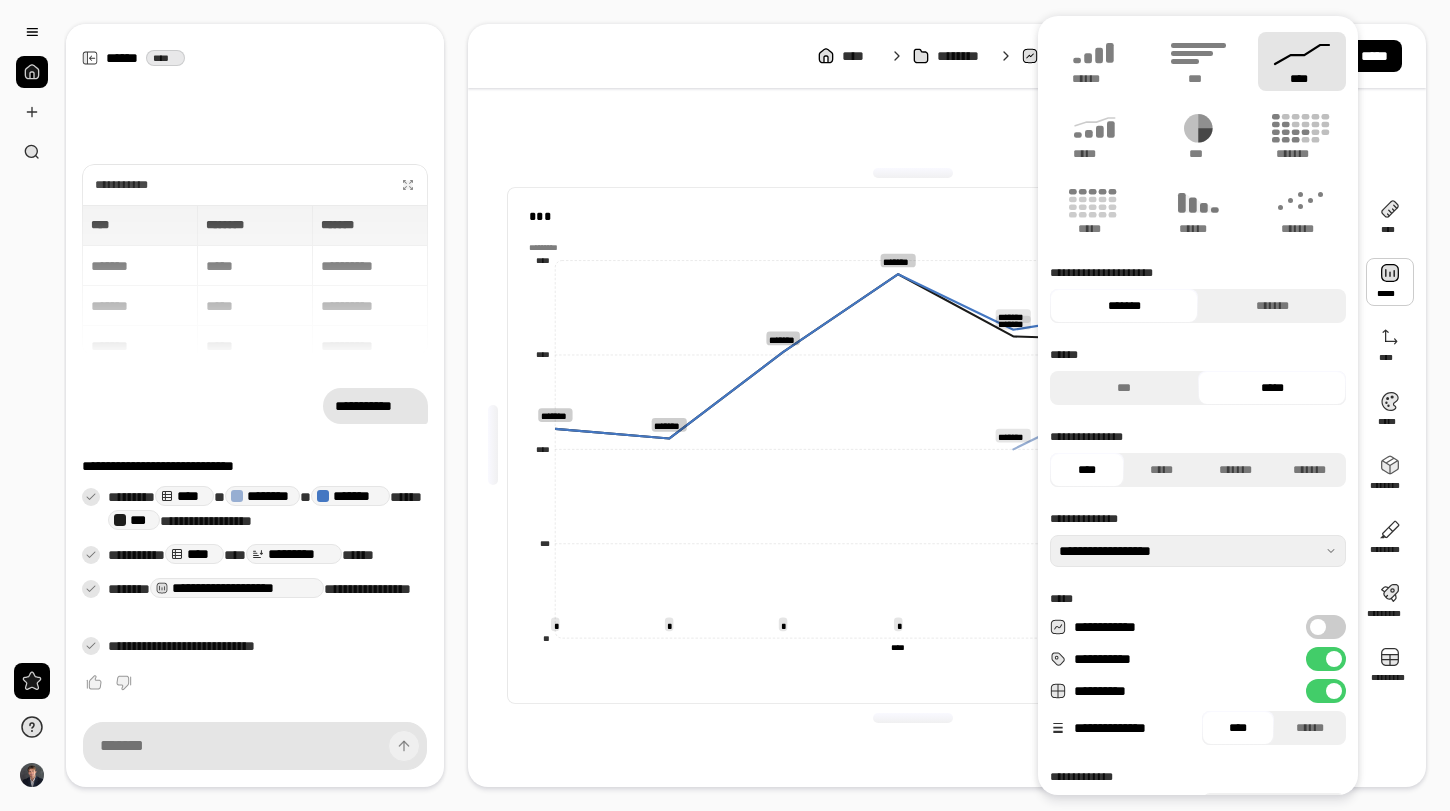 click on "****" at bounding box center (1302, 61) 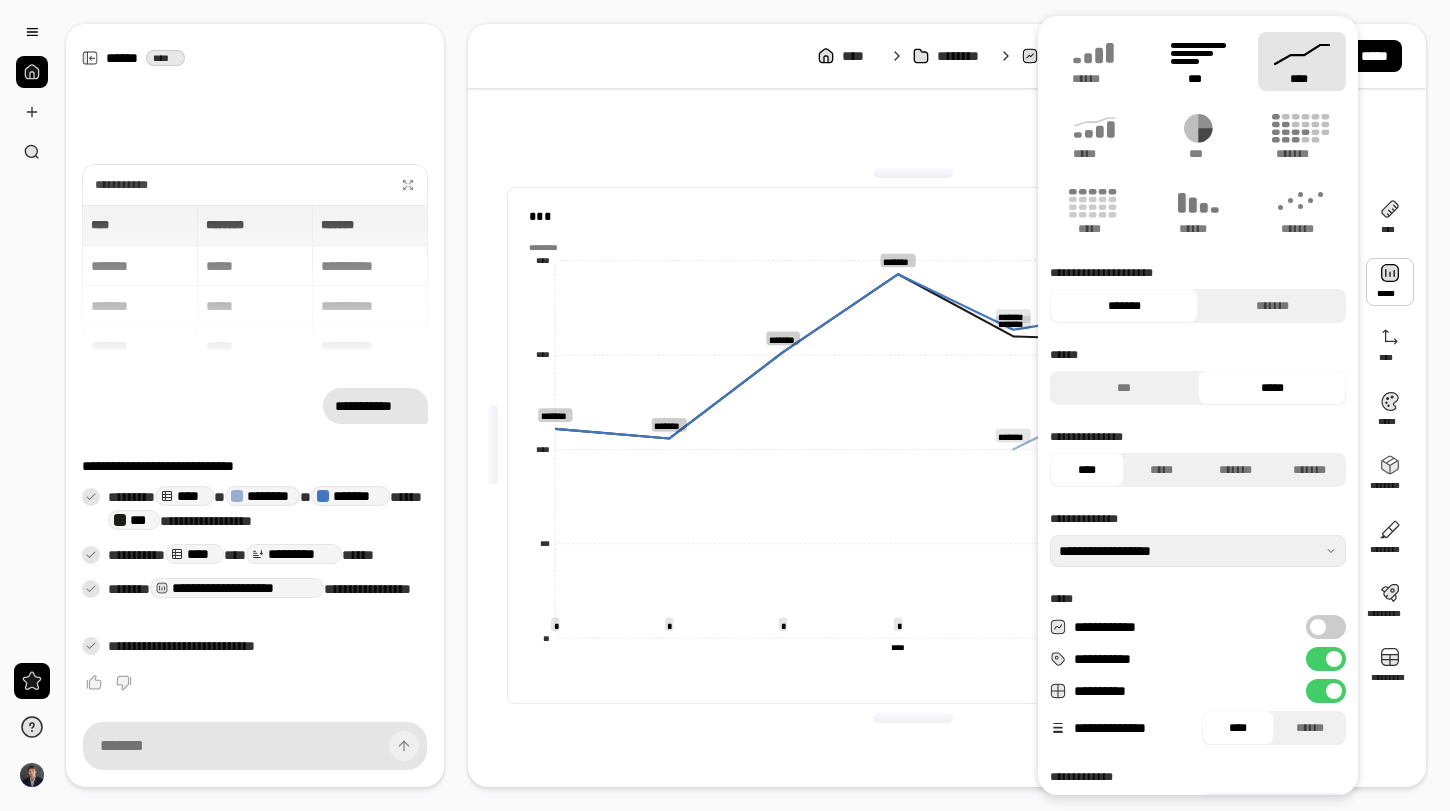 click on "***" at bounding box center [1198, 61] 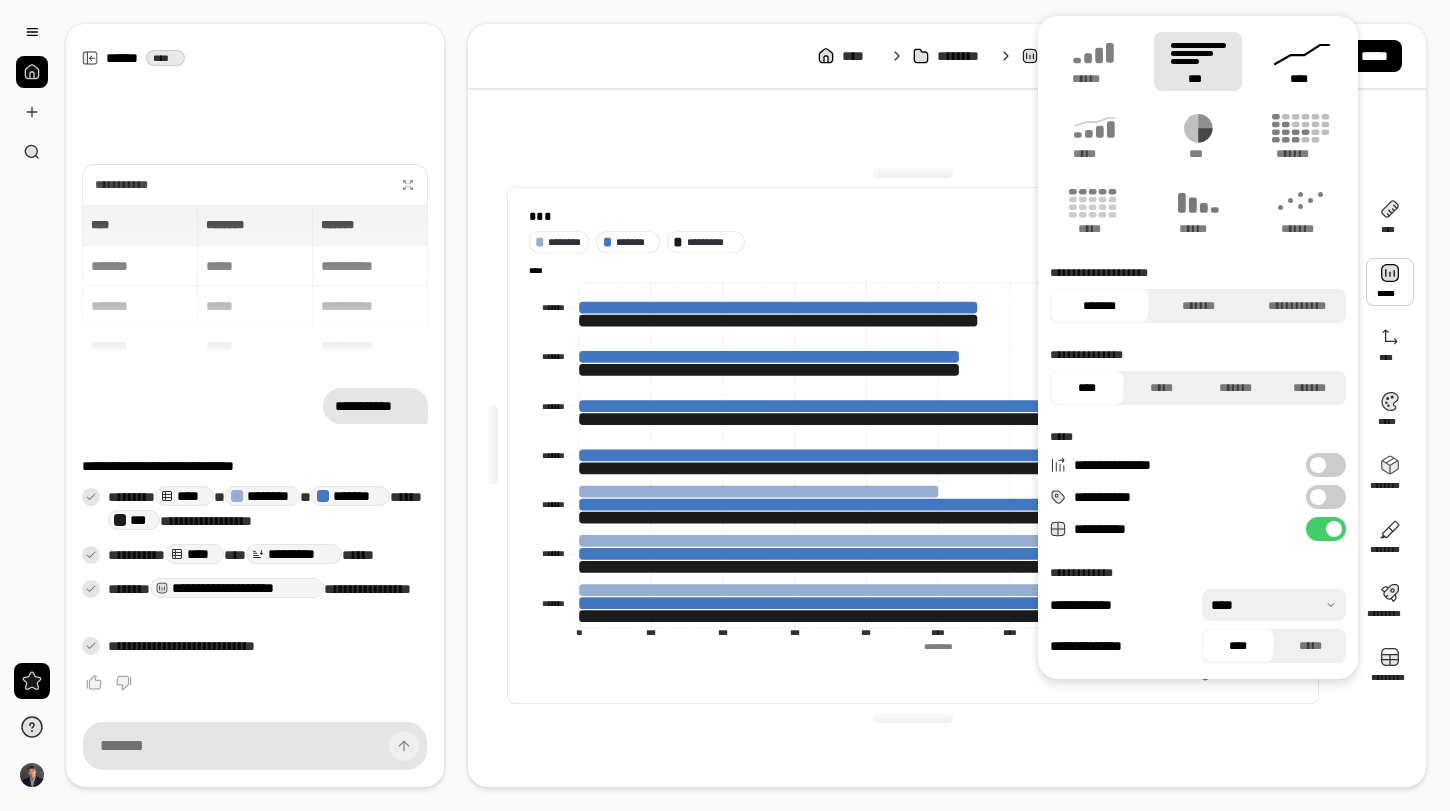 click on "****" at bounding box center [1302, 79] 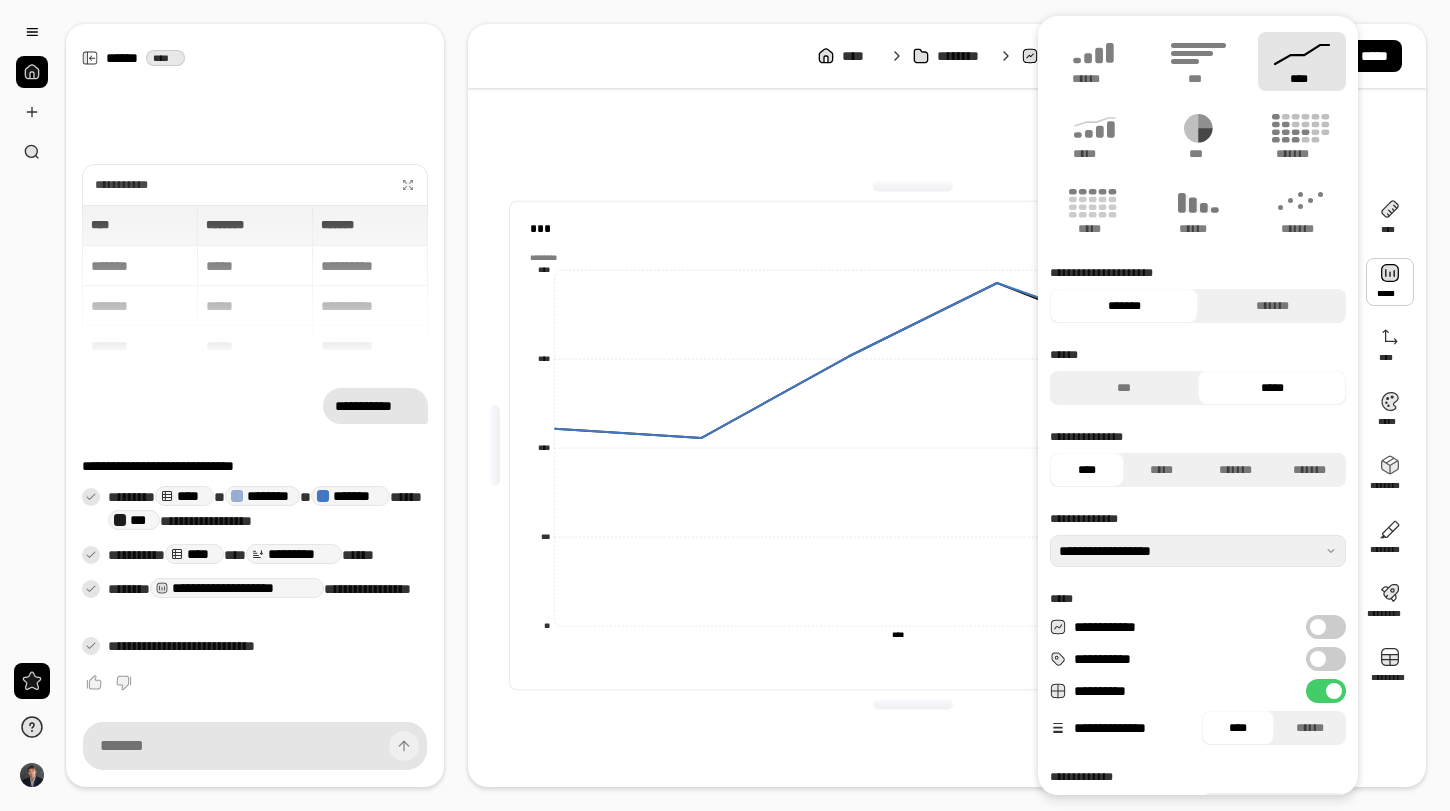 click at bounding box center (495, 445) 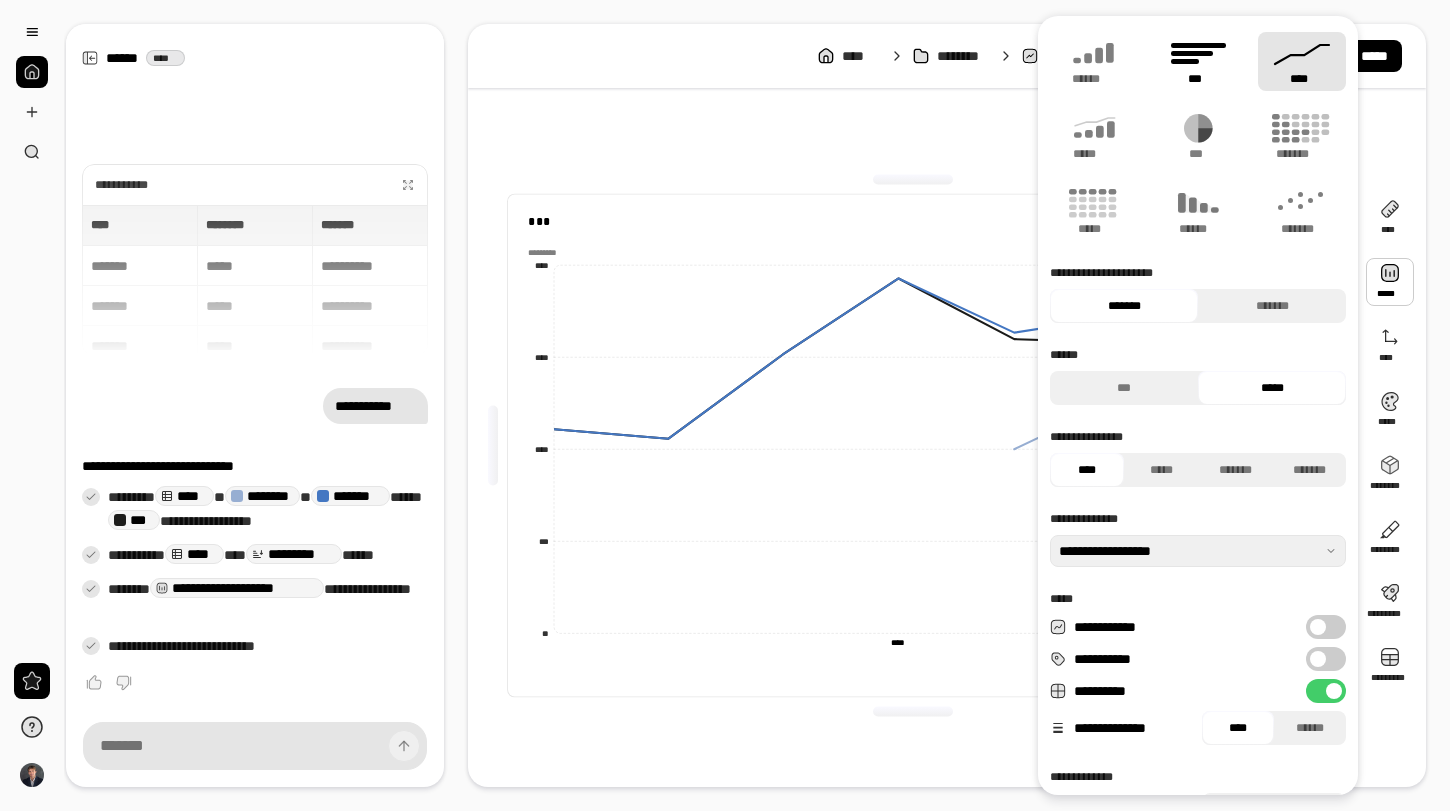 click 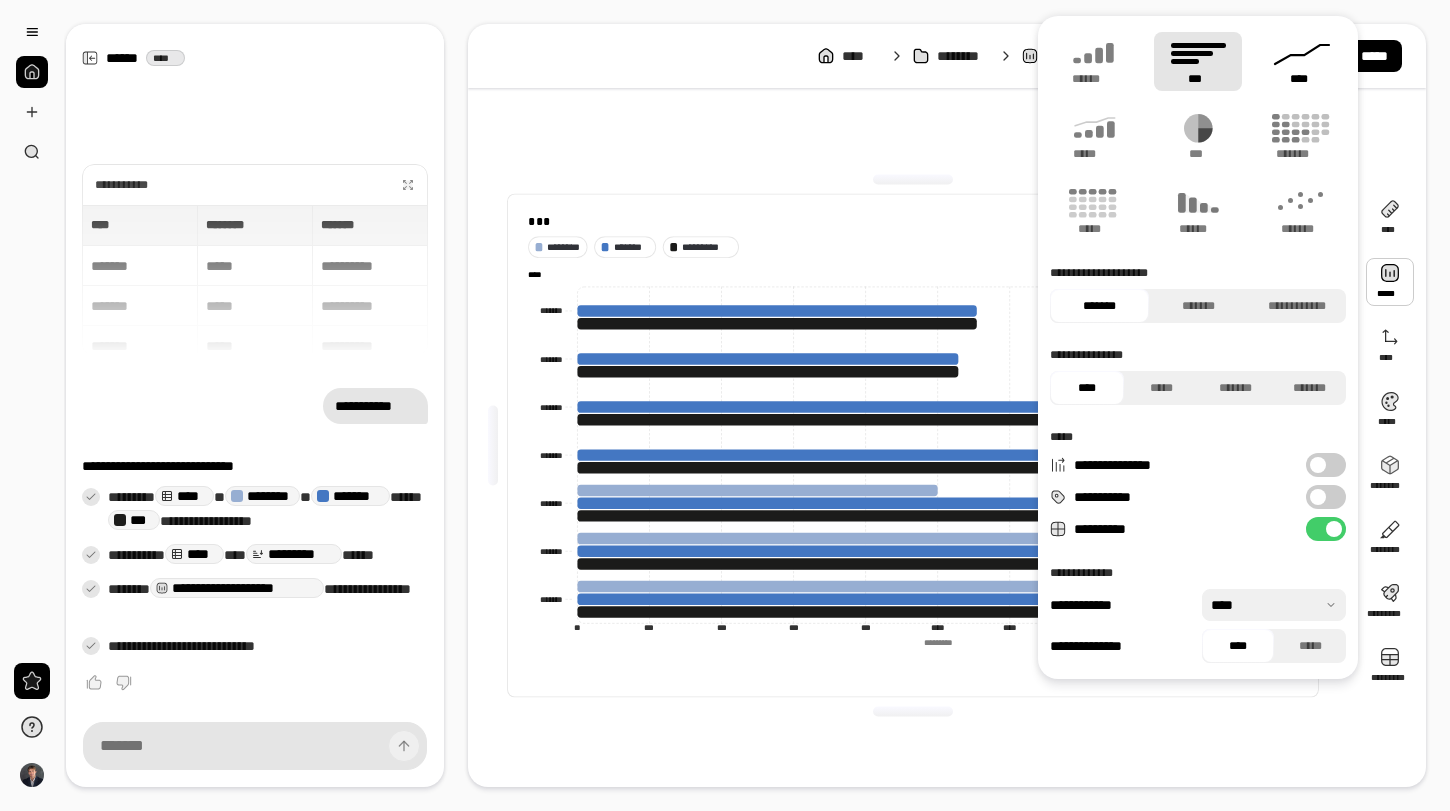 click 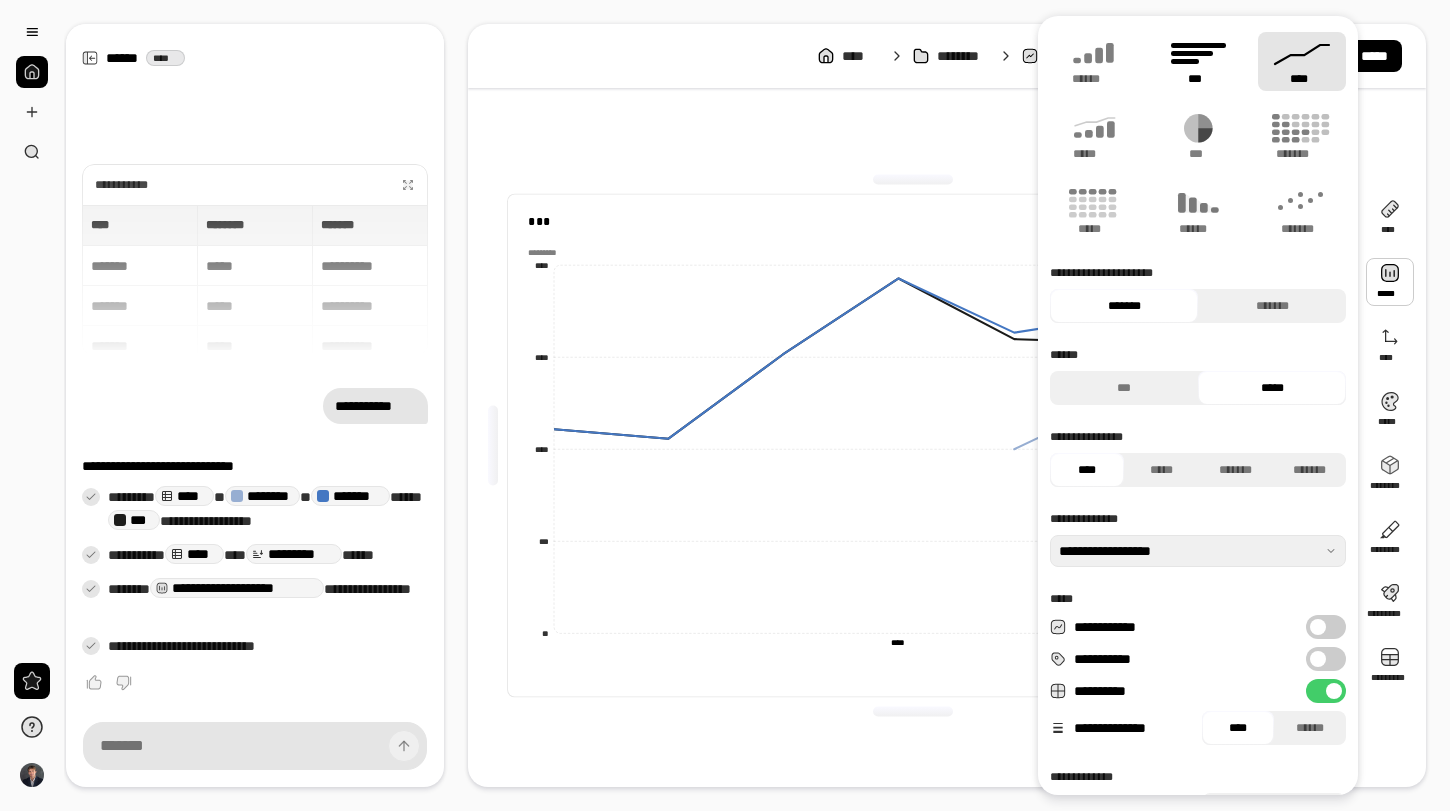 click on "***" at bounding box center [1198, 61] 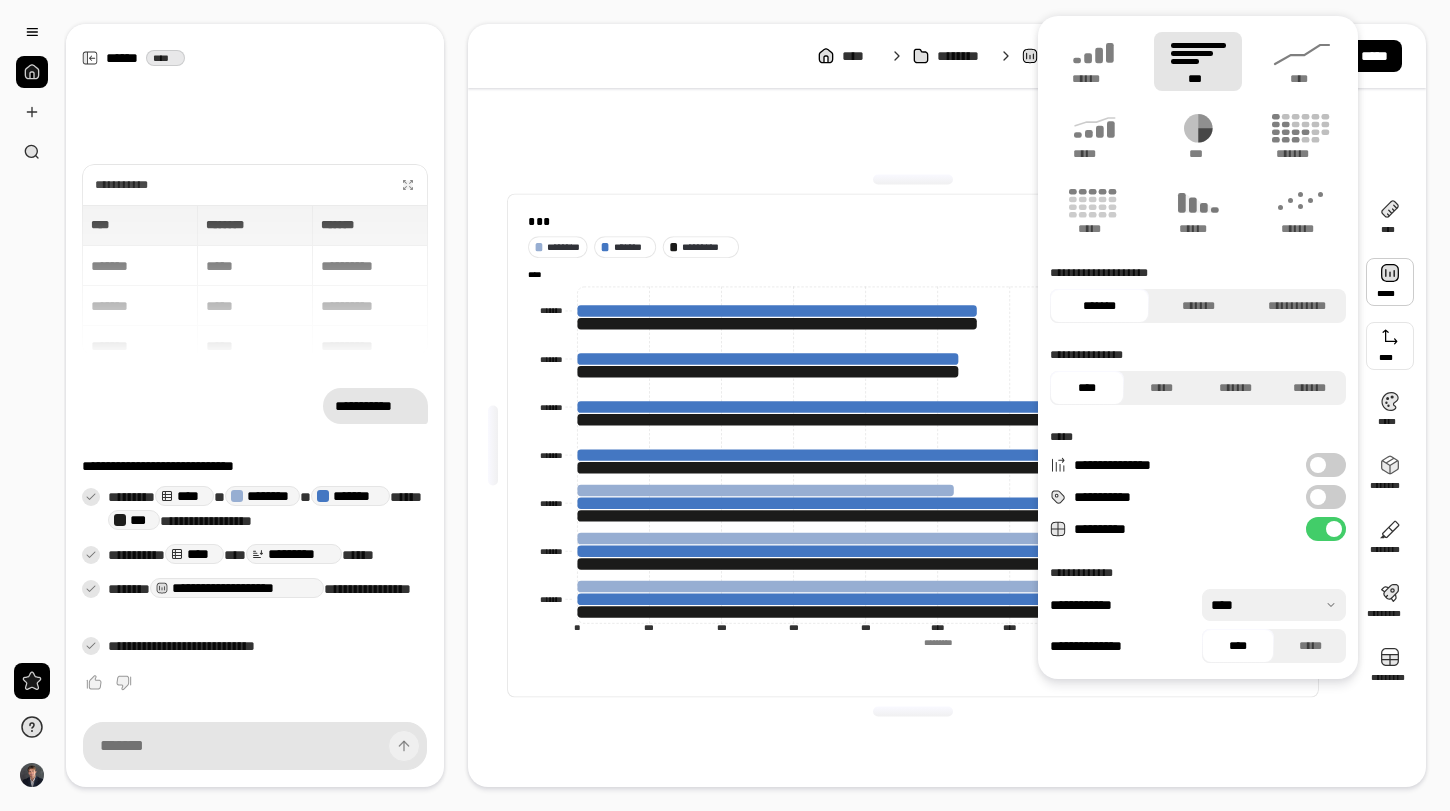 click at bounding box center [1390, 346] 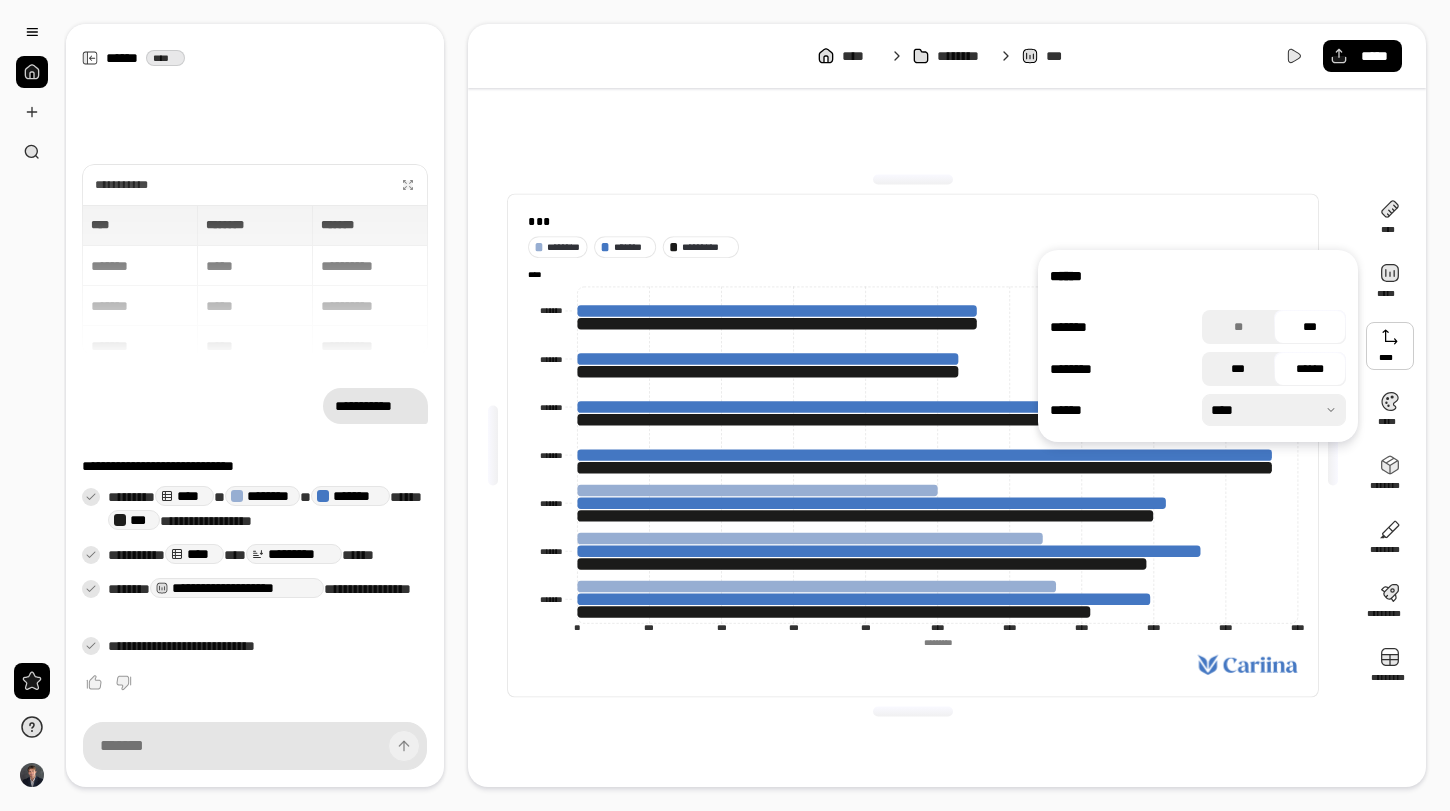 click on "***" at bounding box center [1238, 369] 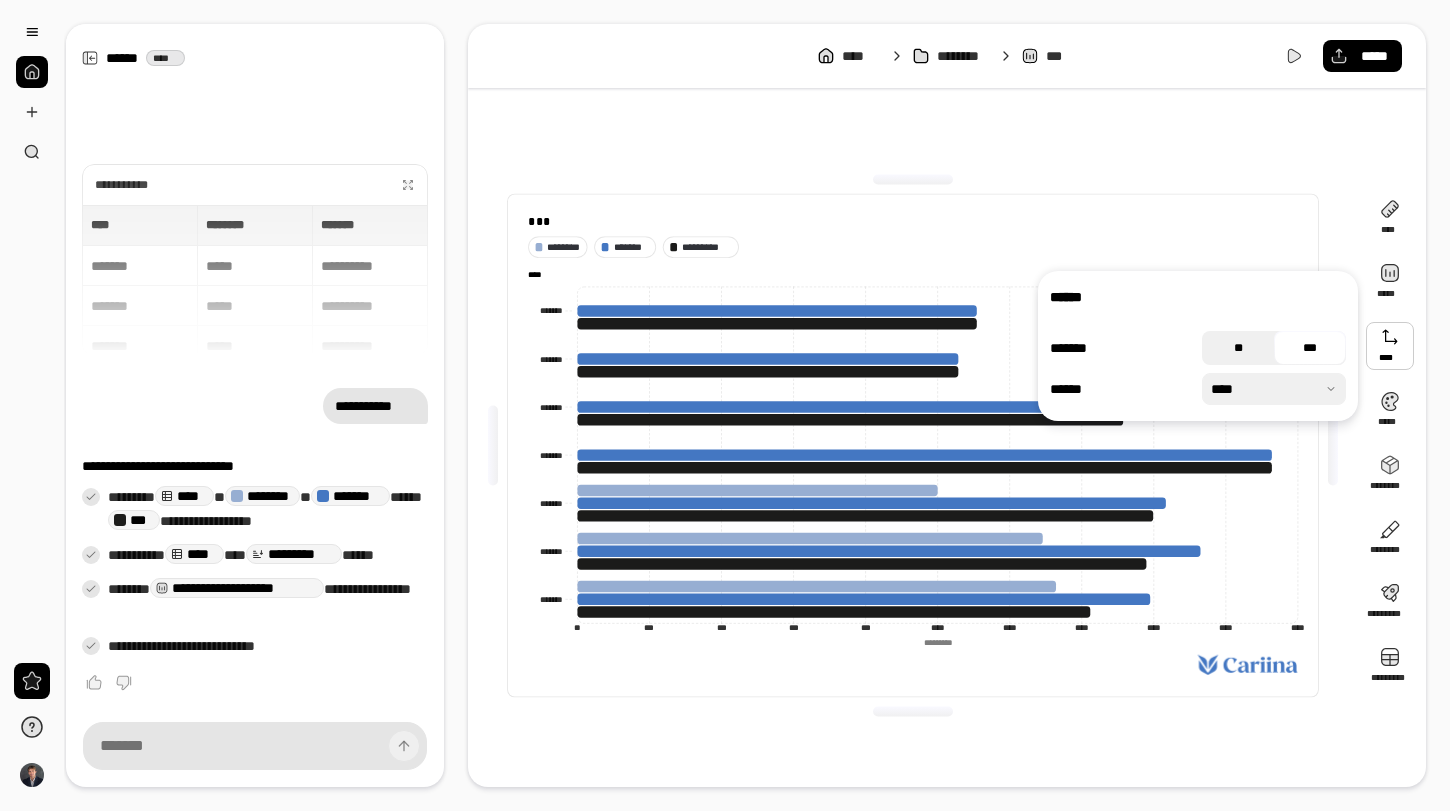 click on "**" at bounding box center (1238, 348) 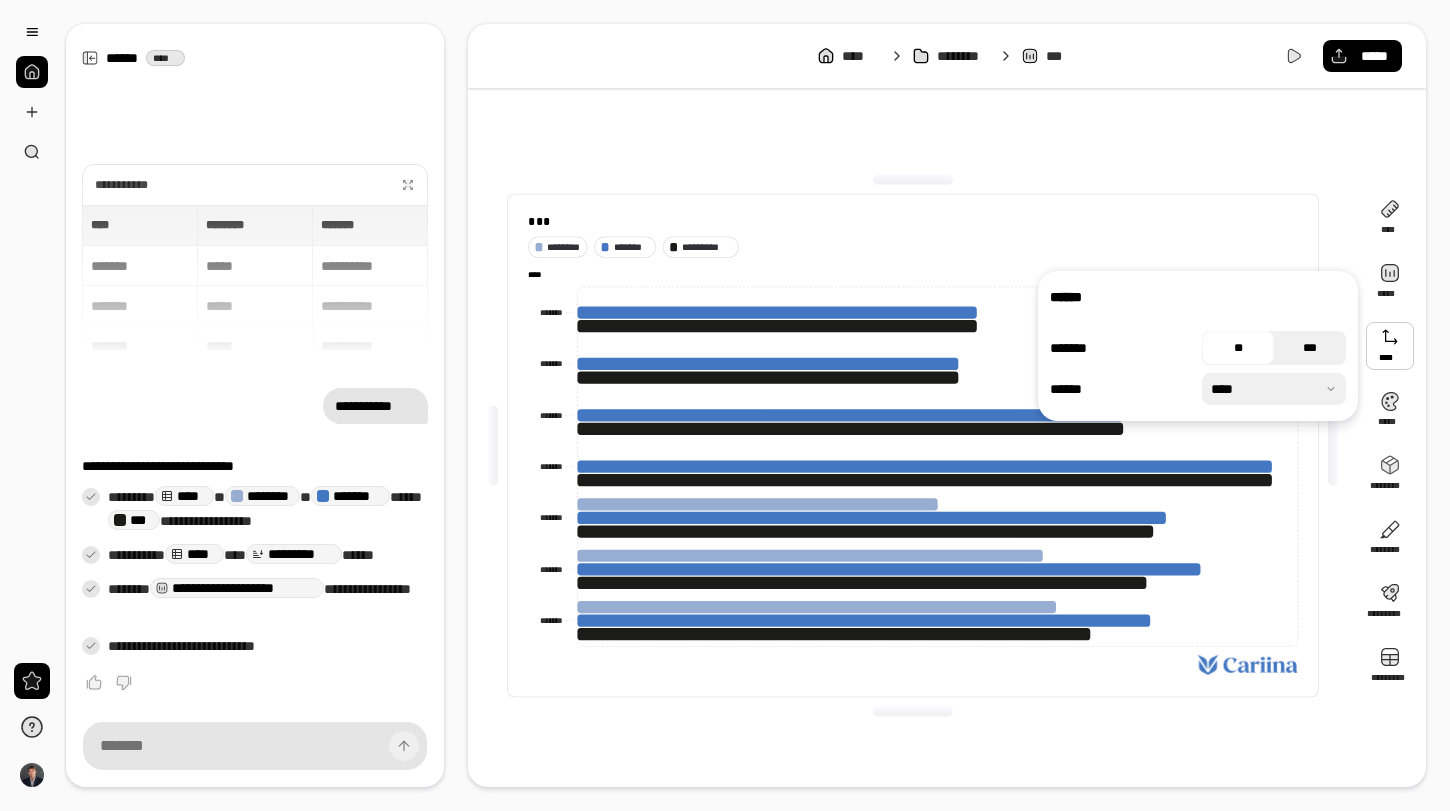 click on "***" at bounding box center [1310, 348] 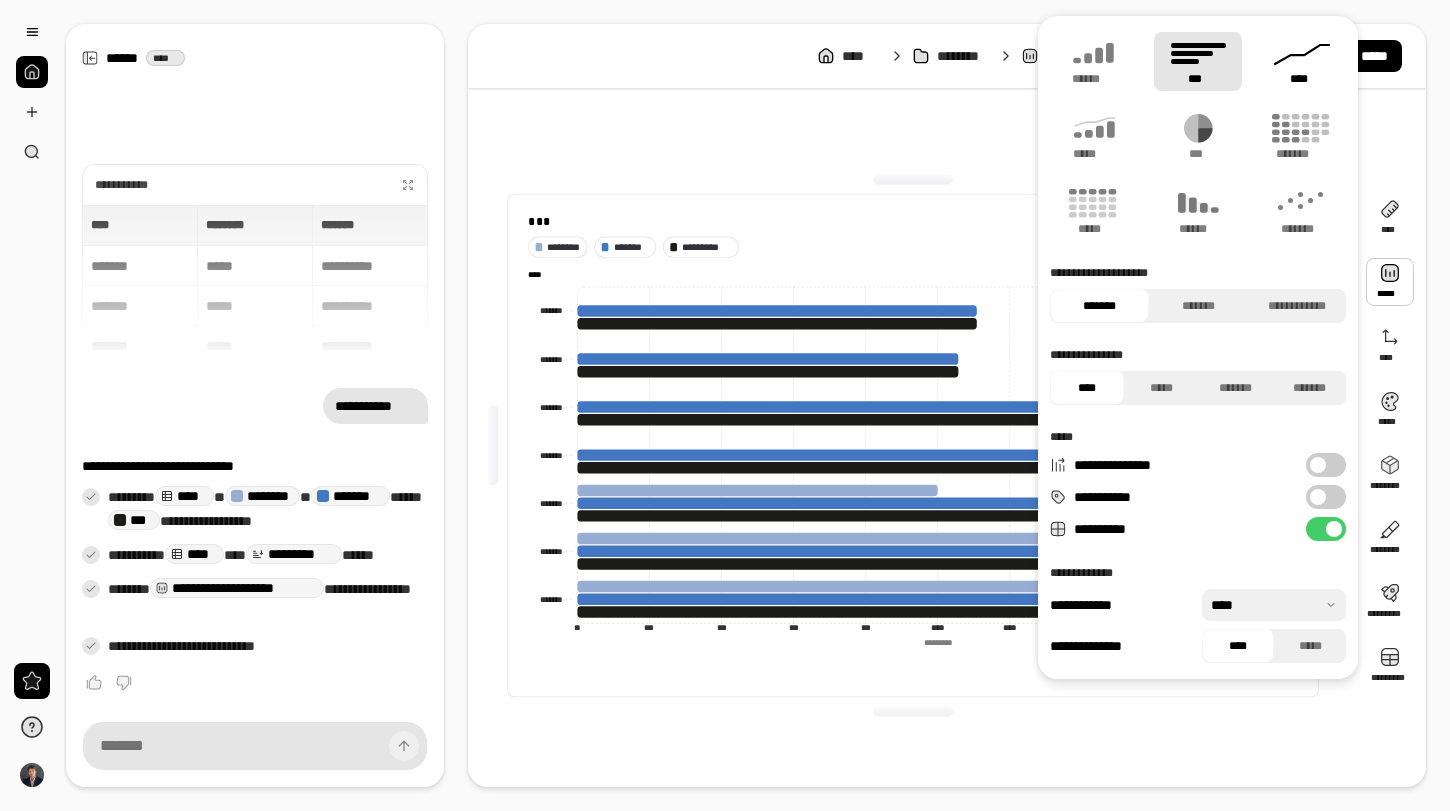 click on "****" at bounding box center [1302, 61] 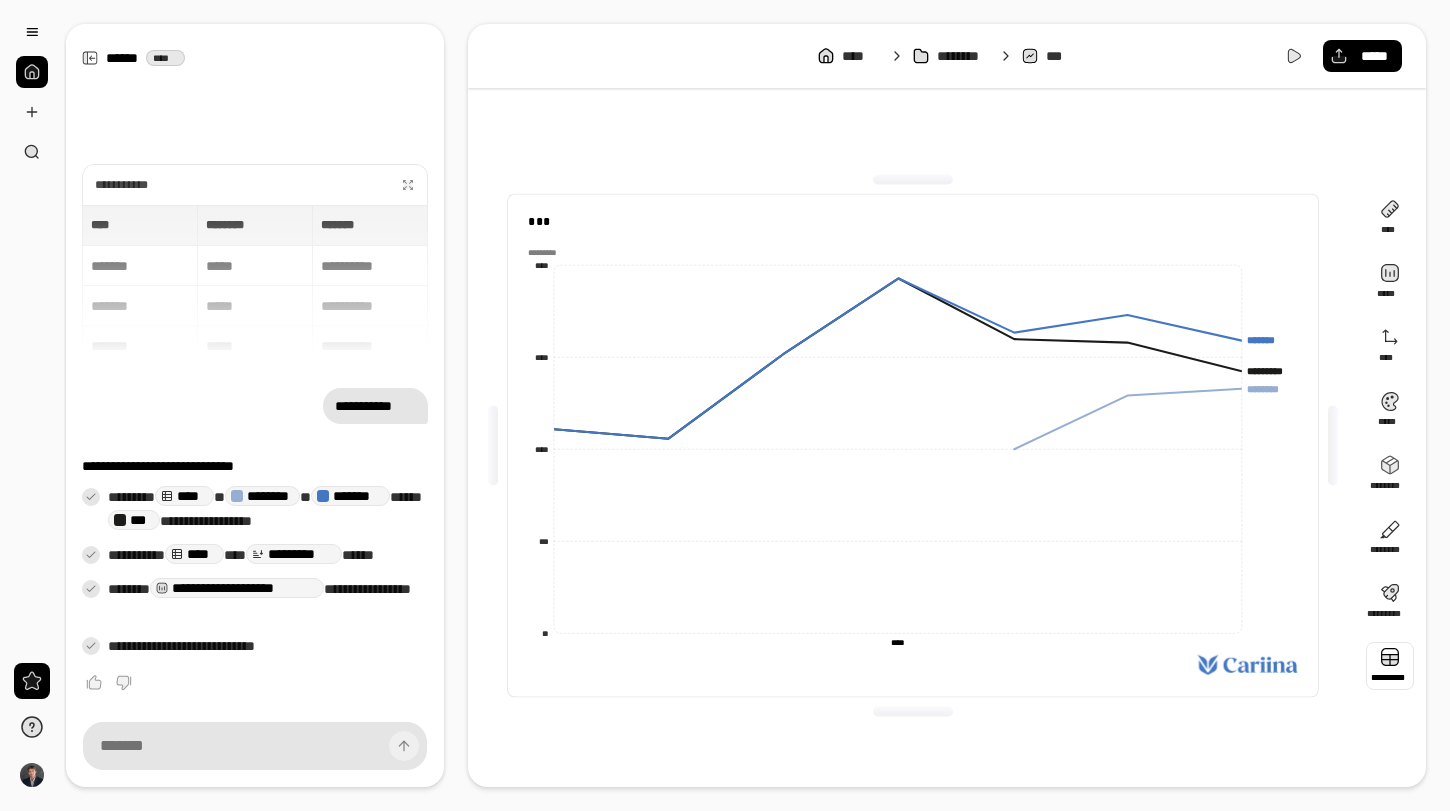 click at bounding box center [1390, 666] 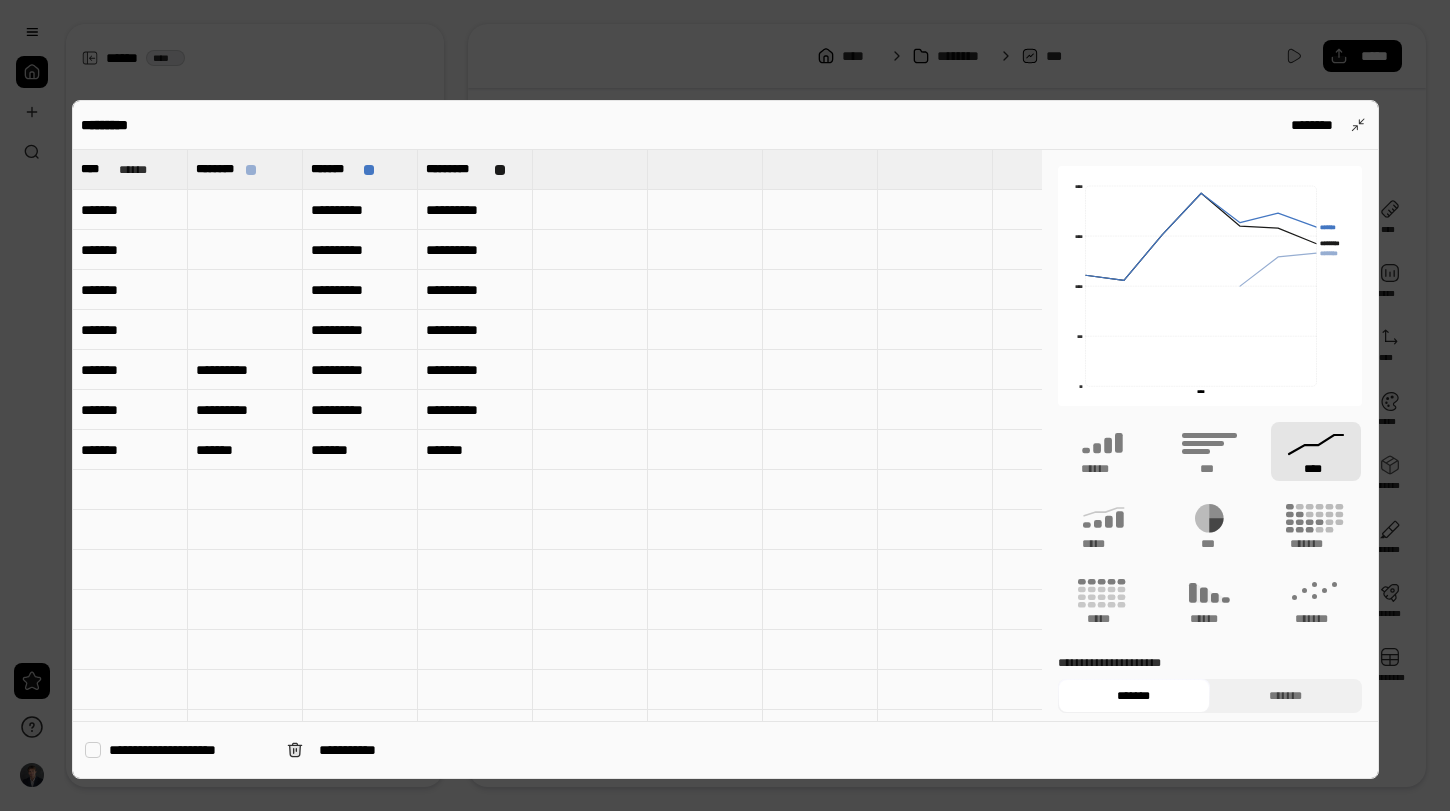 click on "*******" at bounding box center (475, 450) 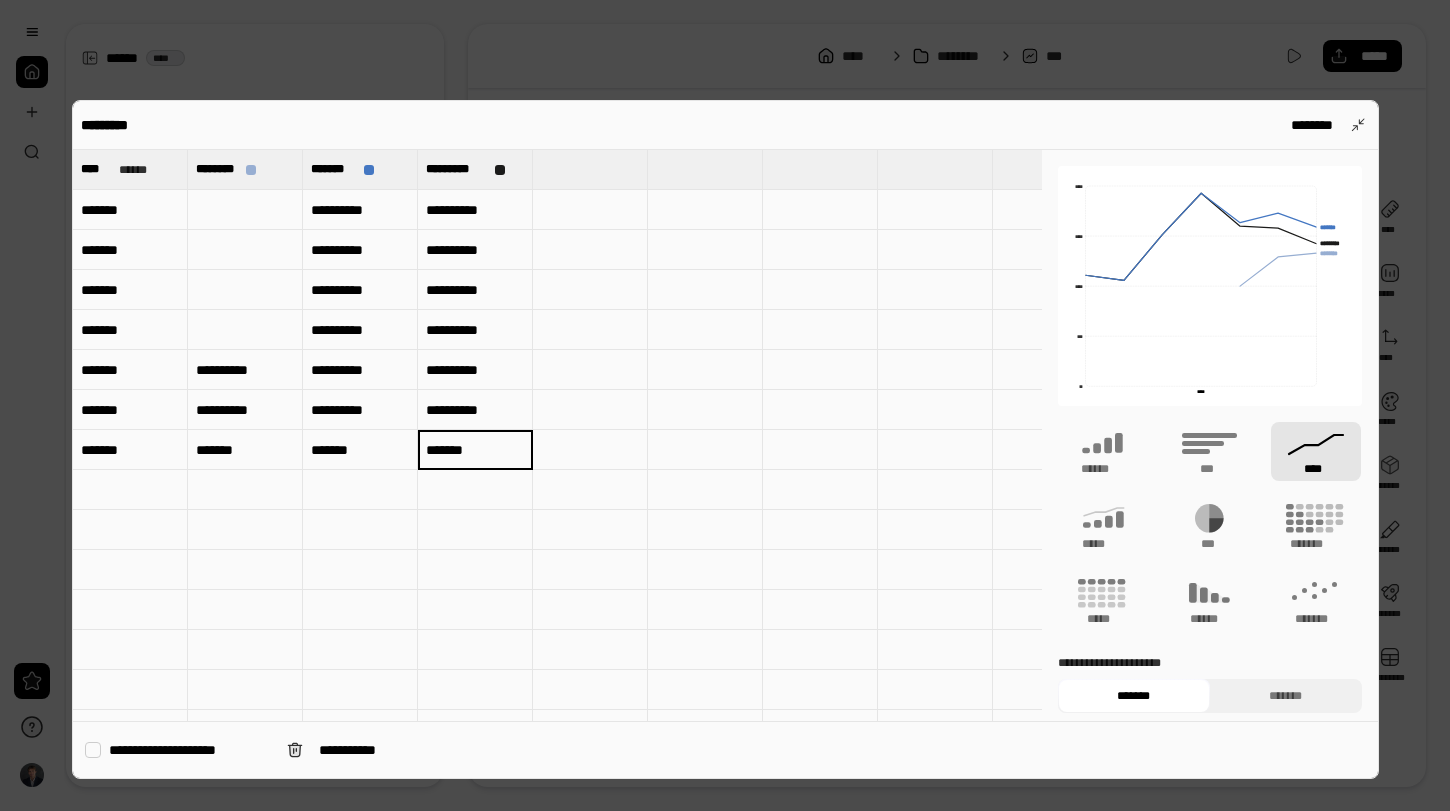 click on "*******" at bounding box center (130, 210) 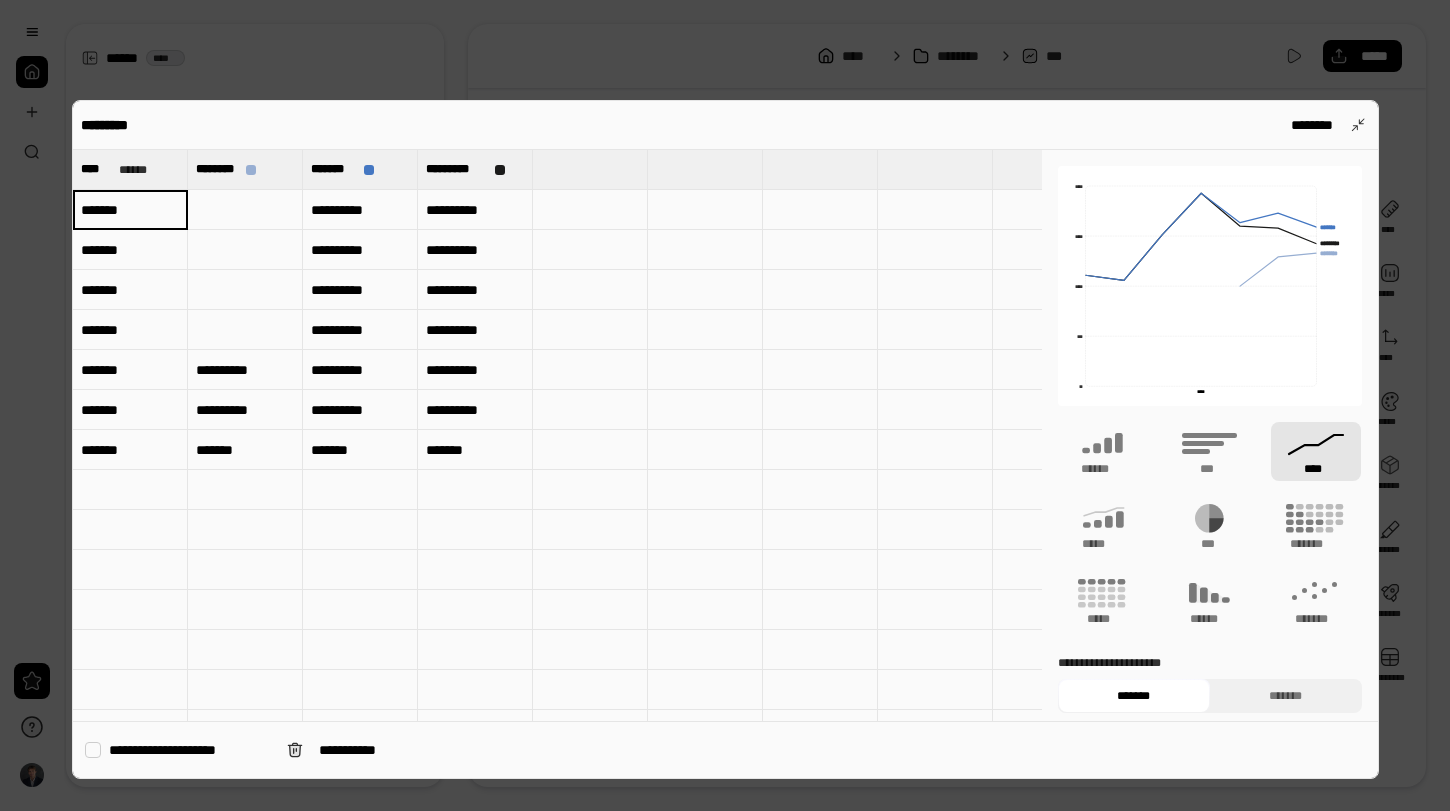 click on "**********" at bounding box center (190, 750) 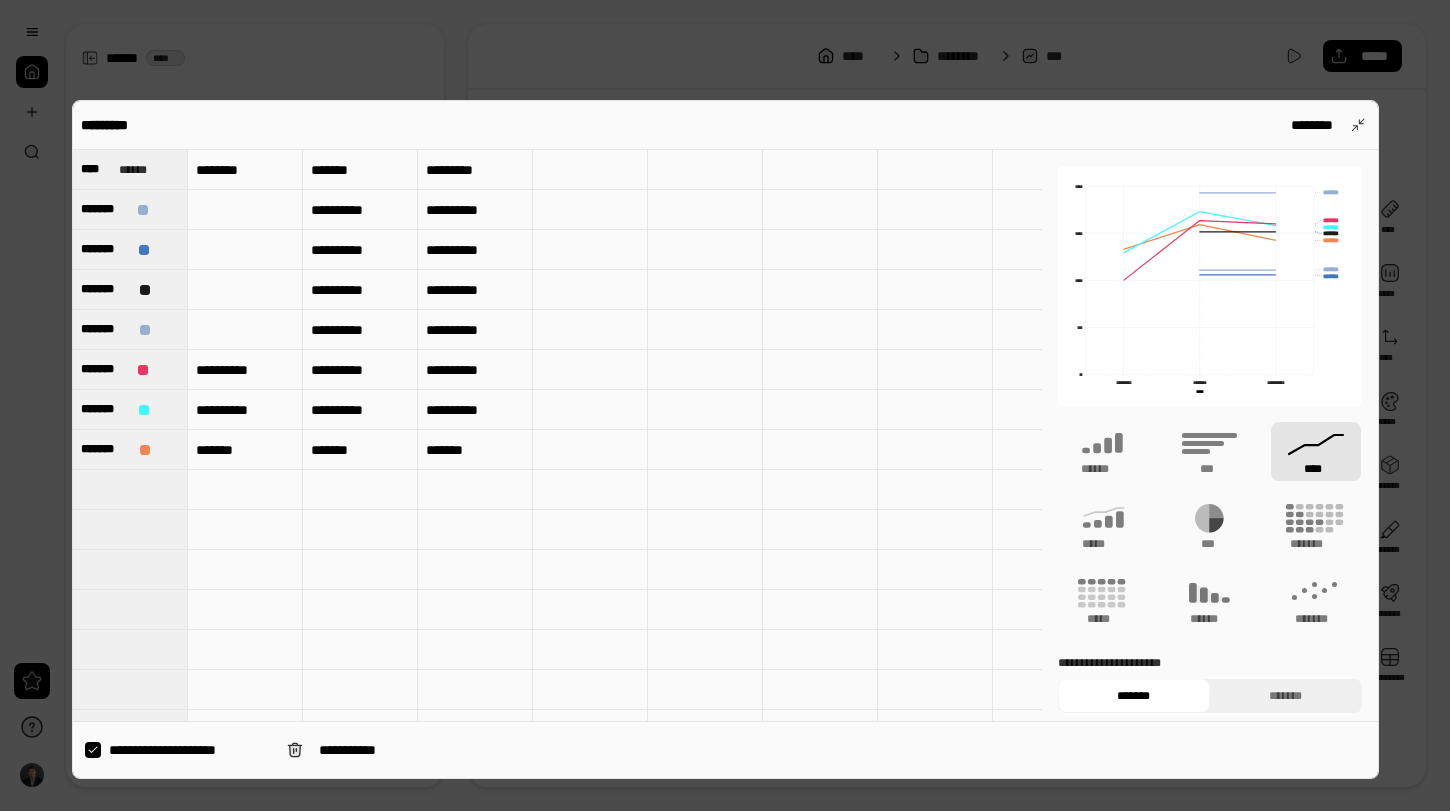 click on "**********" at bounding box center (190, 750) 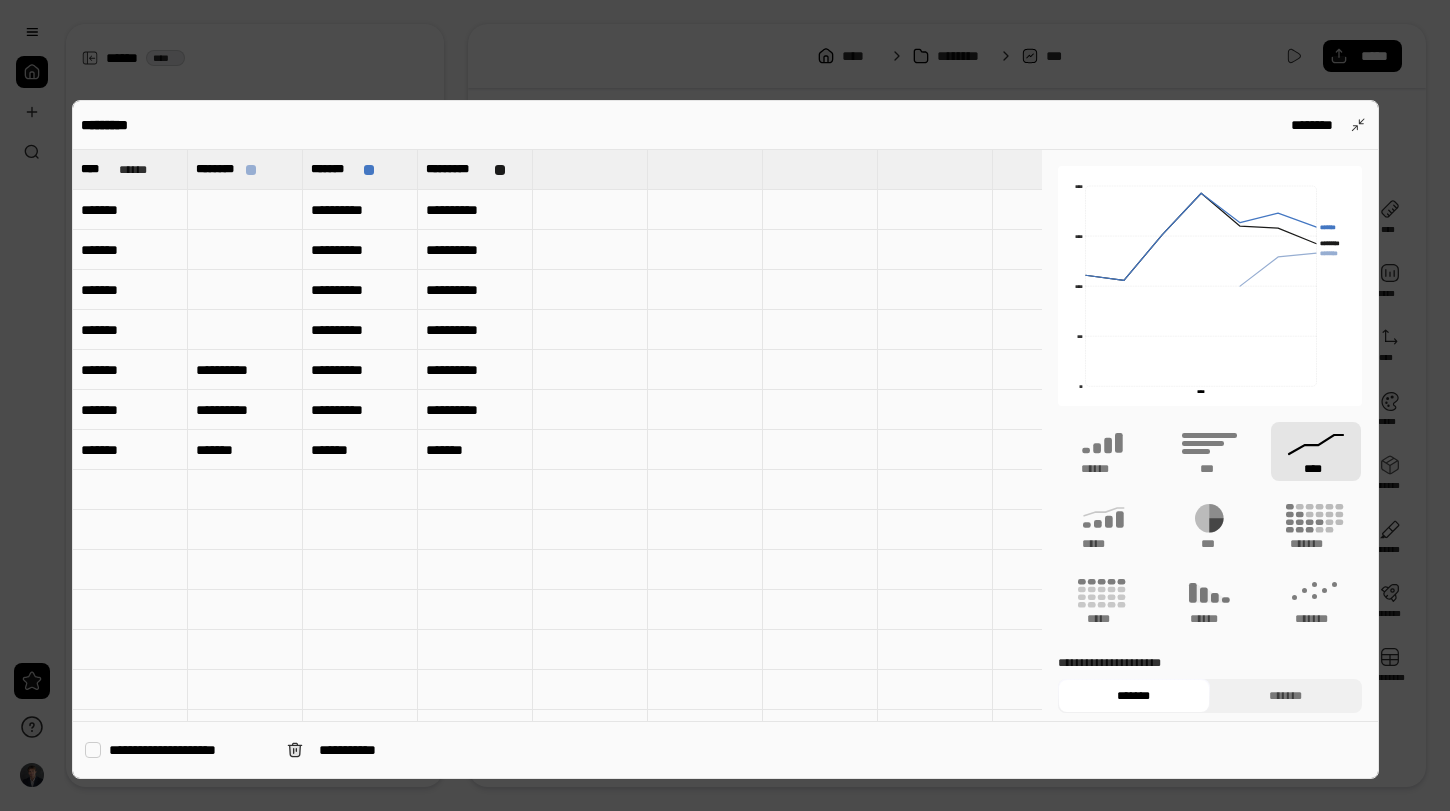 click on "**********" at bounding box center [190, 750] 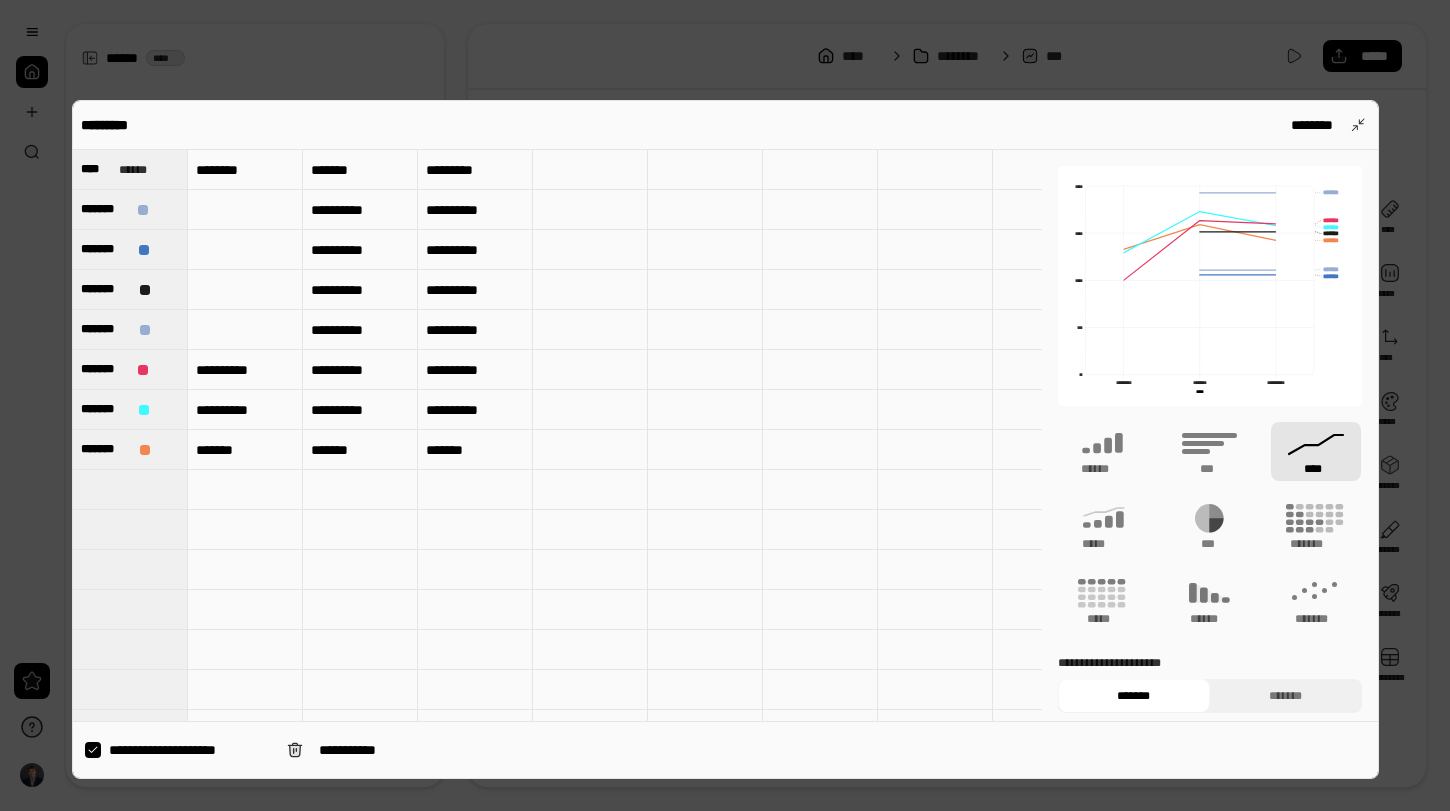 click on "**********" at bounding box center (190, 750) 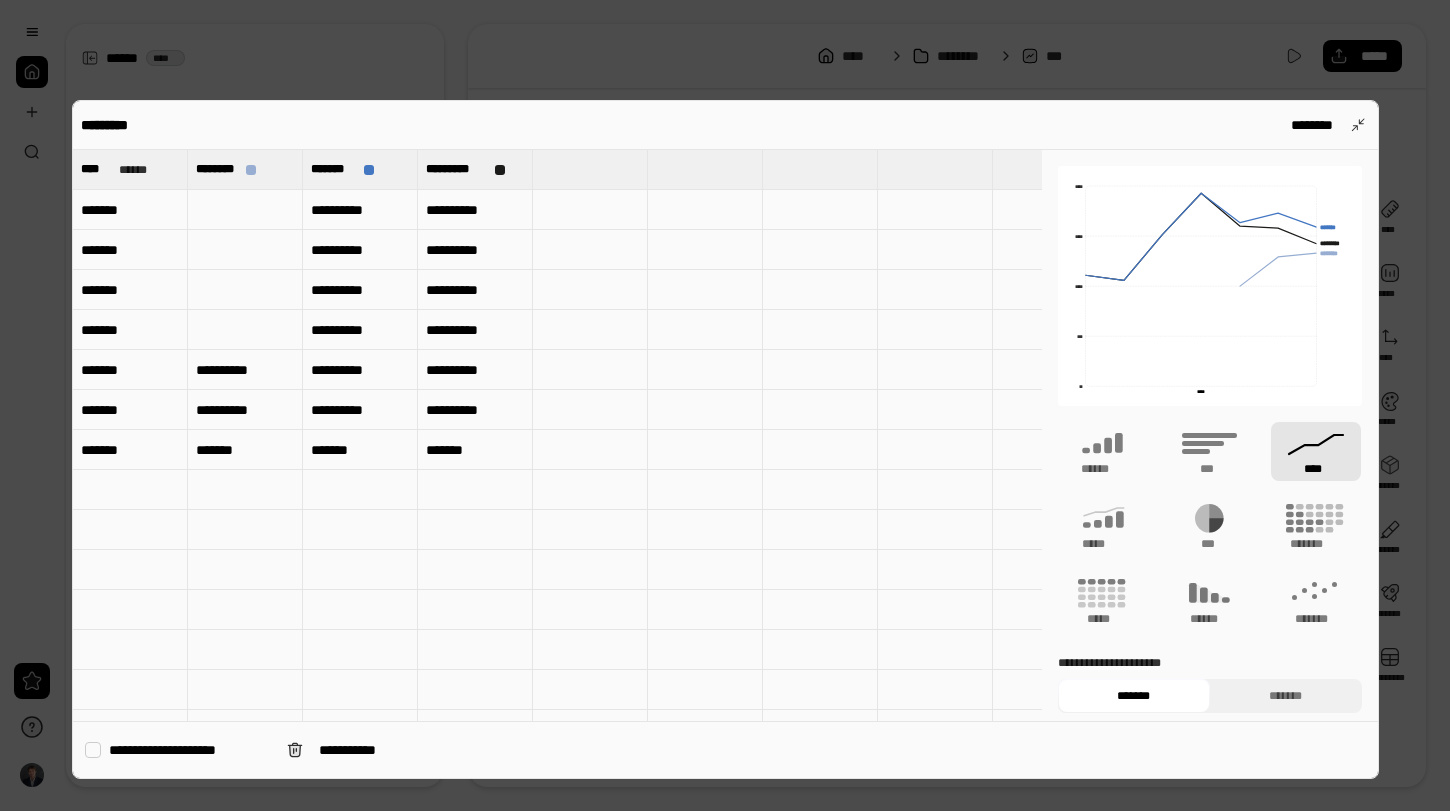 click at bounding box center [245, 290] 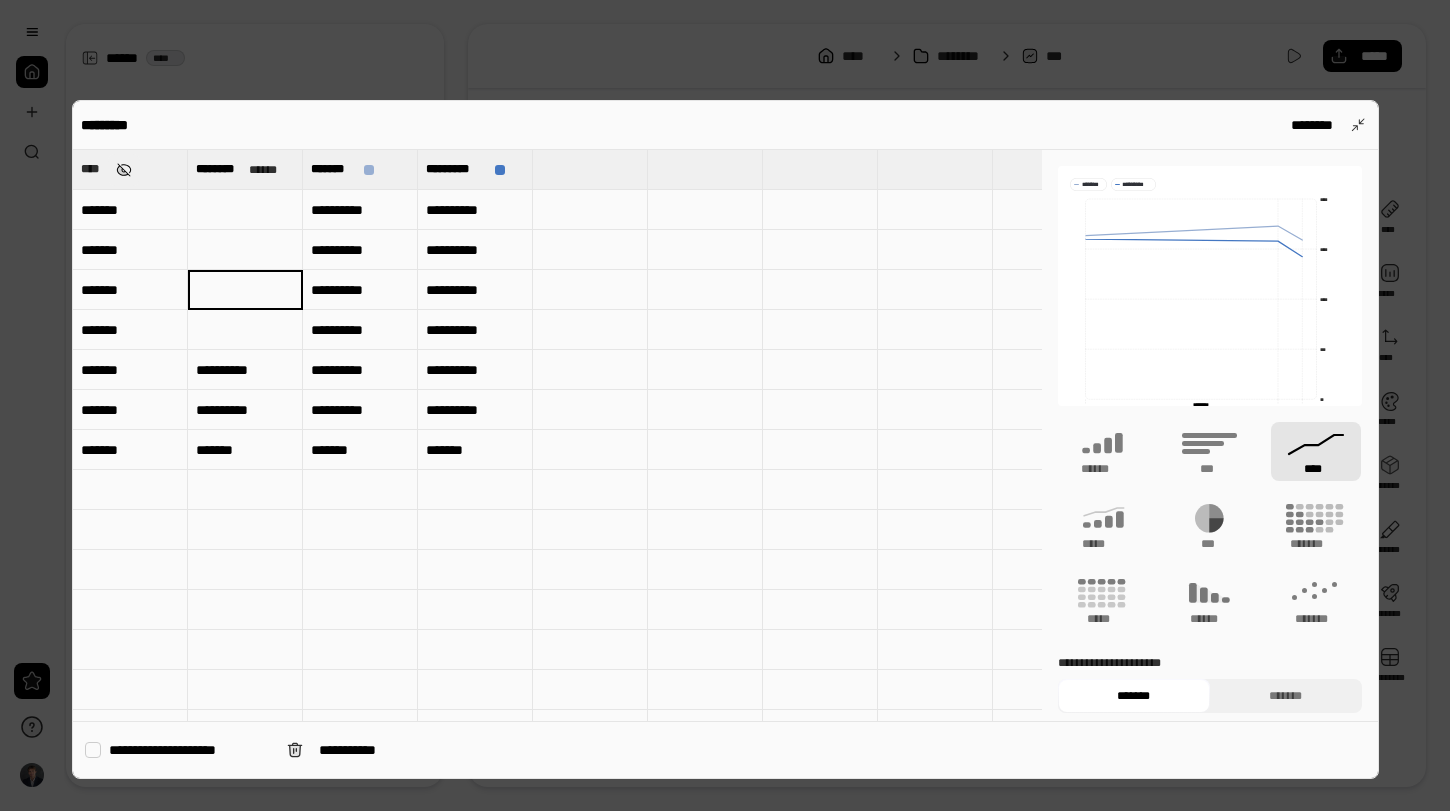 click at bounding box center (124, 170) 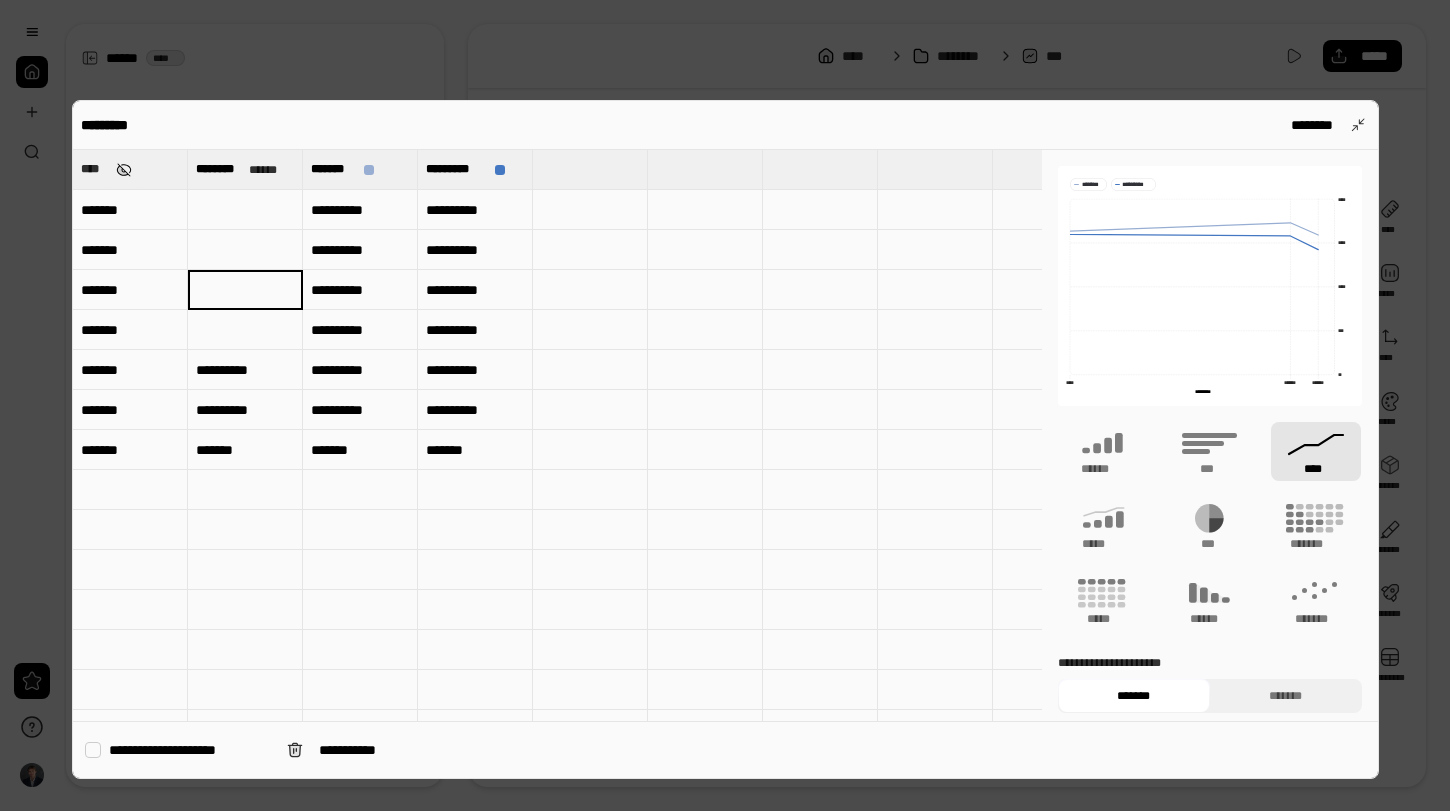 type on "****" 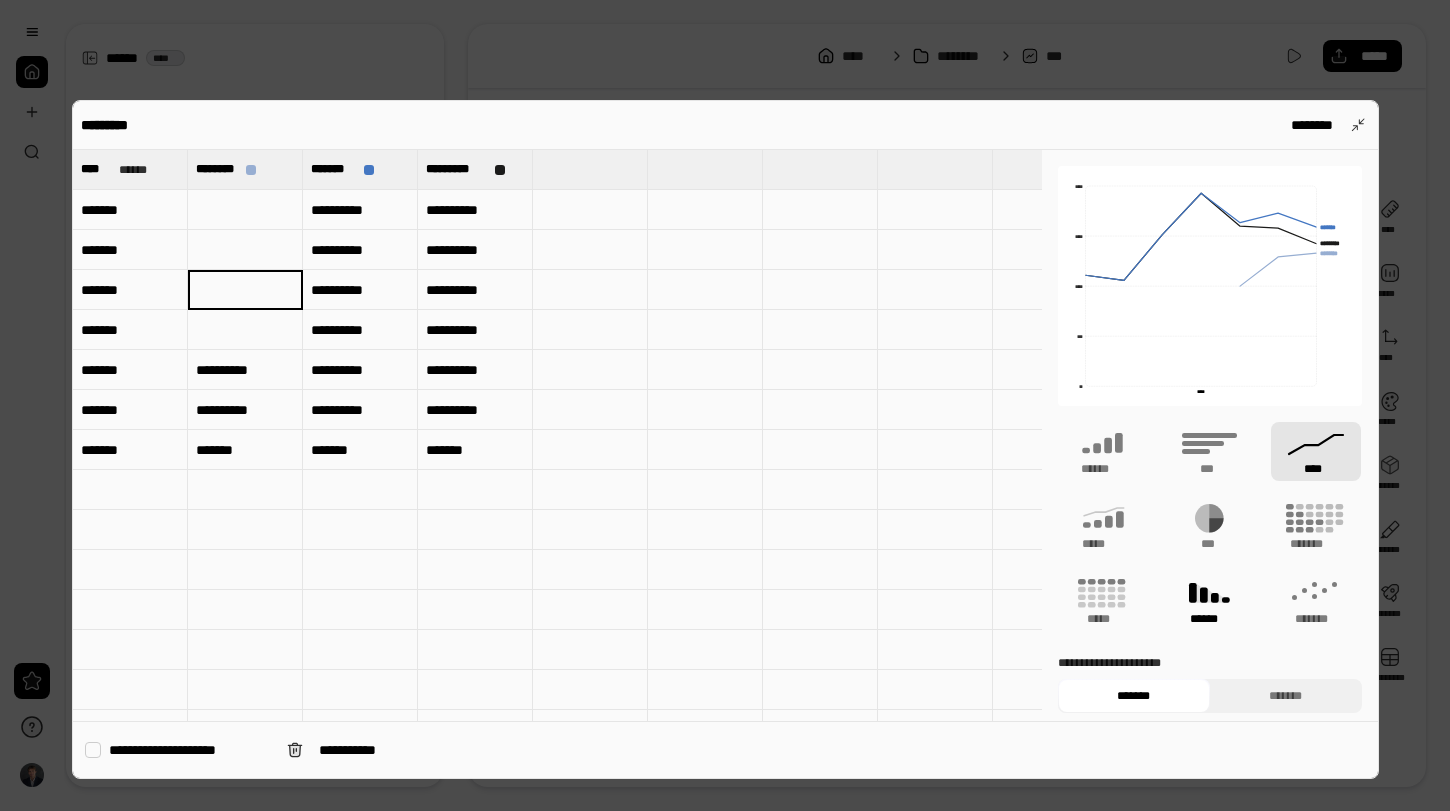 scroll, scrollTop: 69, scrollLeft: 0, axis: vertical 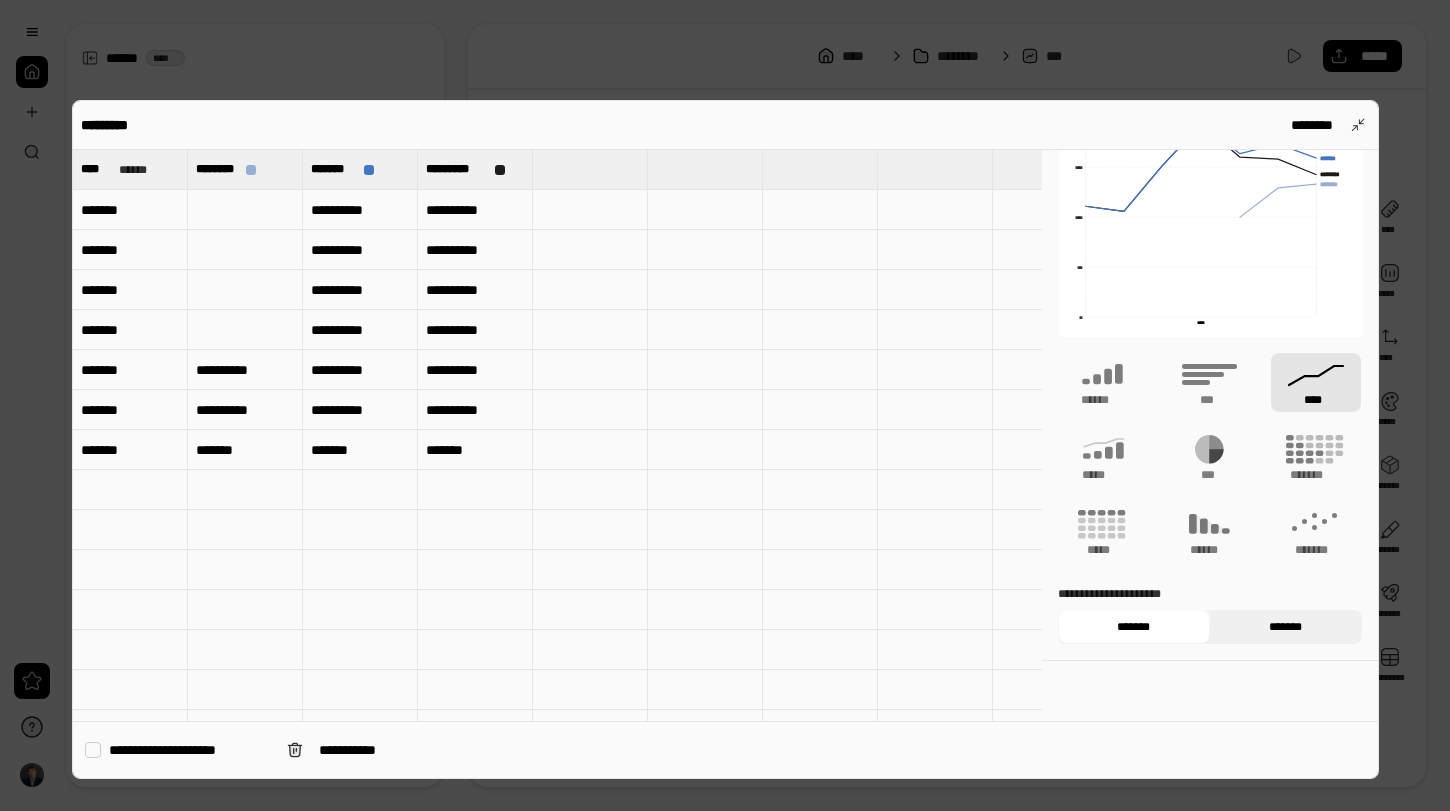 click on "*******" at bounding box center (1286, 627) 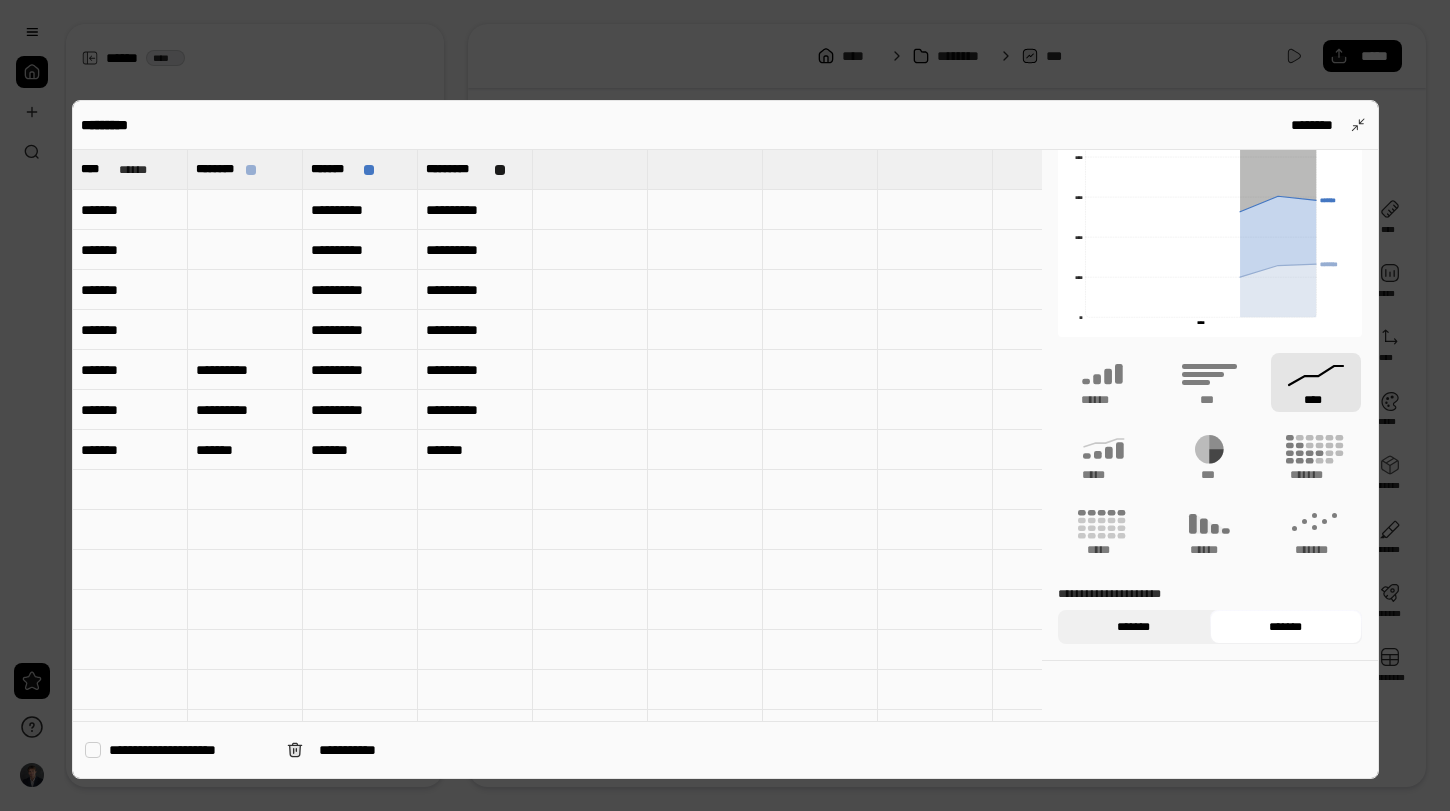 click on "*******" at bounding box center [1134, 627] 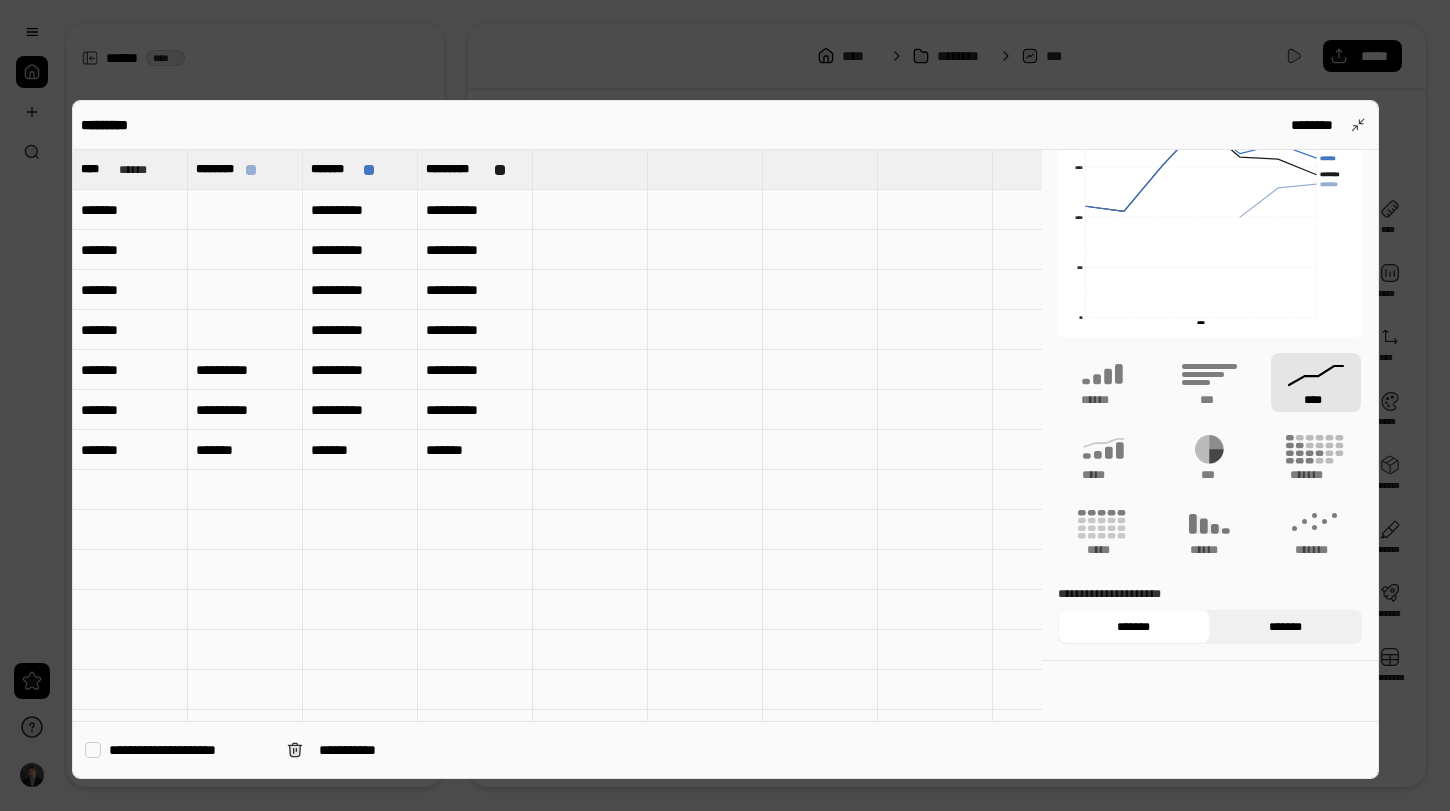 click on "*******" at bounding box center [1286, 627] 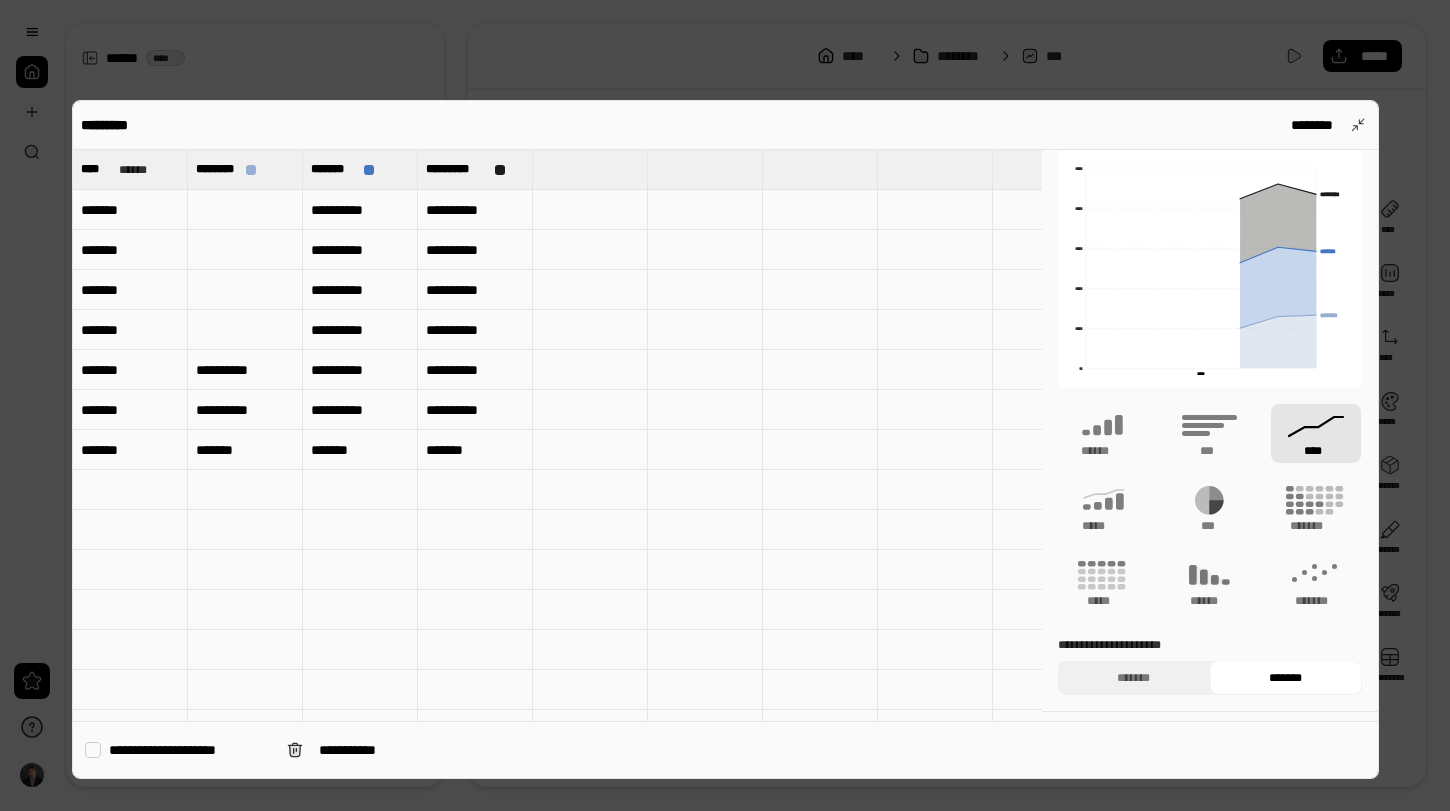 scroll, scrollTop: 0, scrollLeft: 0, axis: both 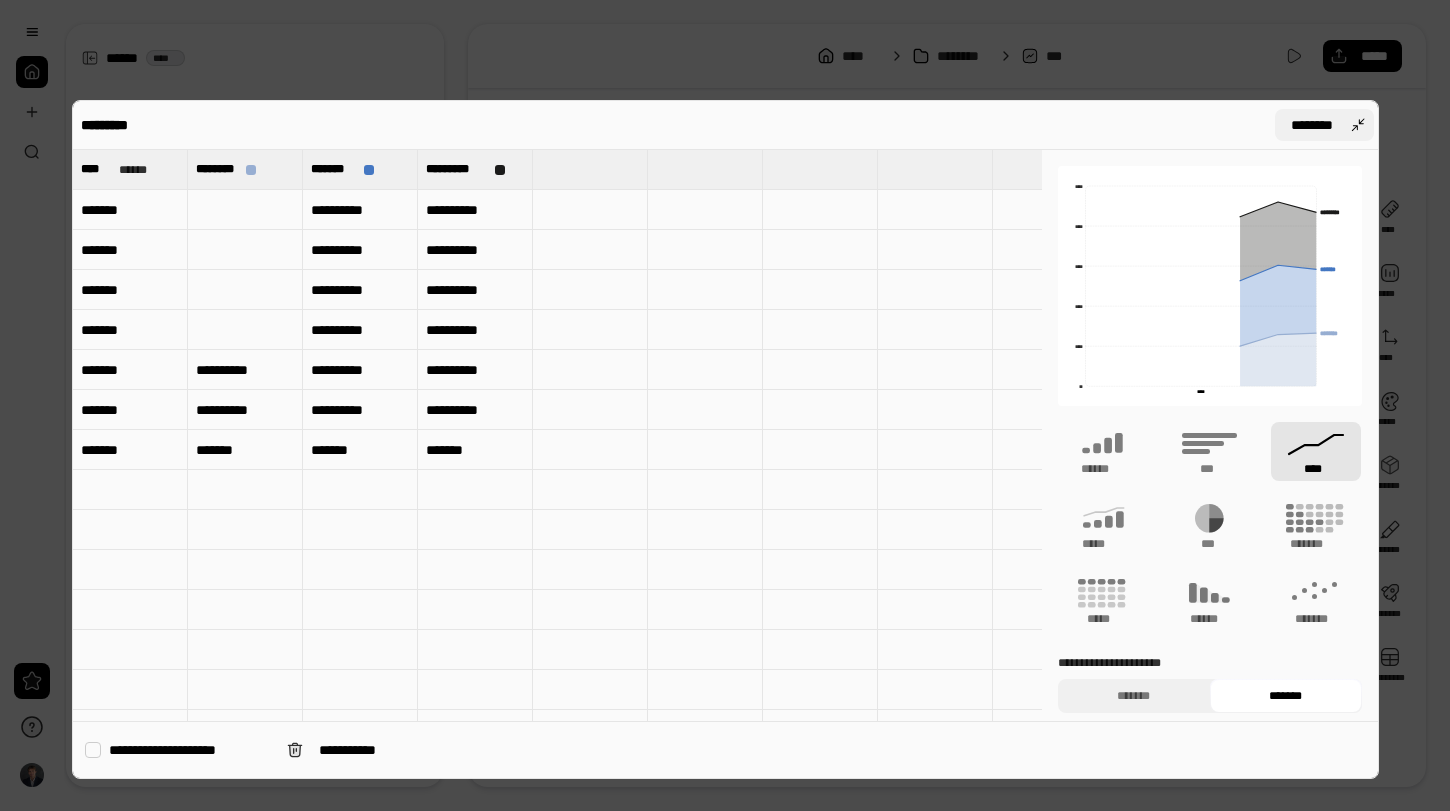 type 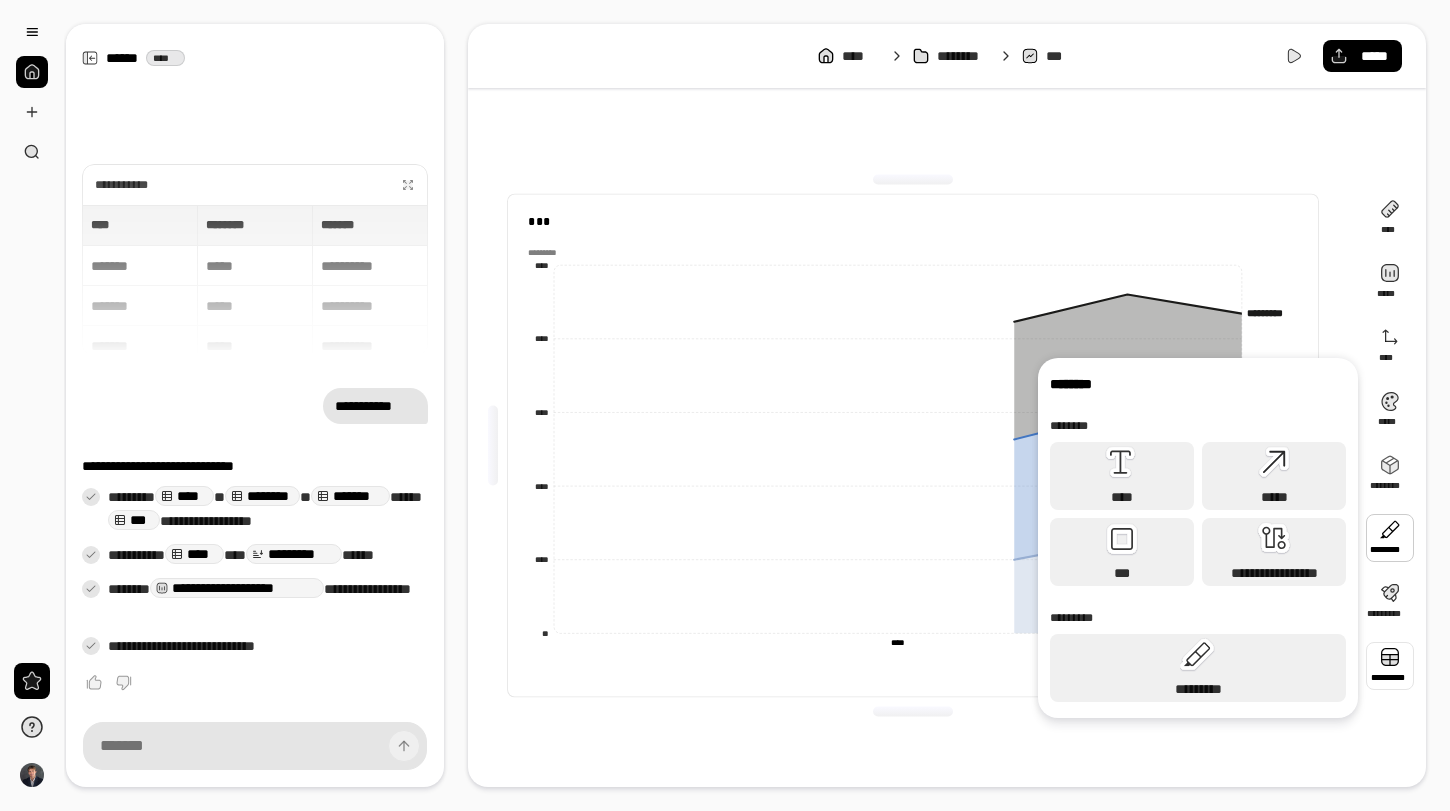 click at bounding box center (1390, 666) 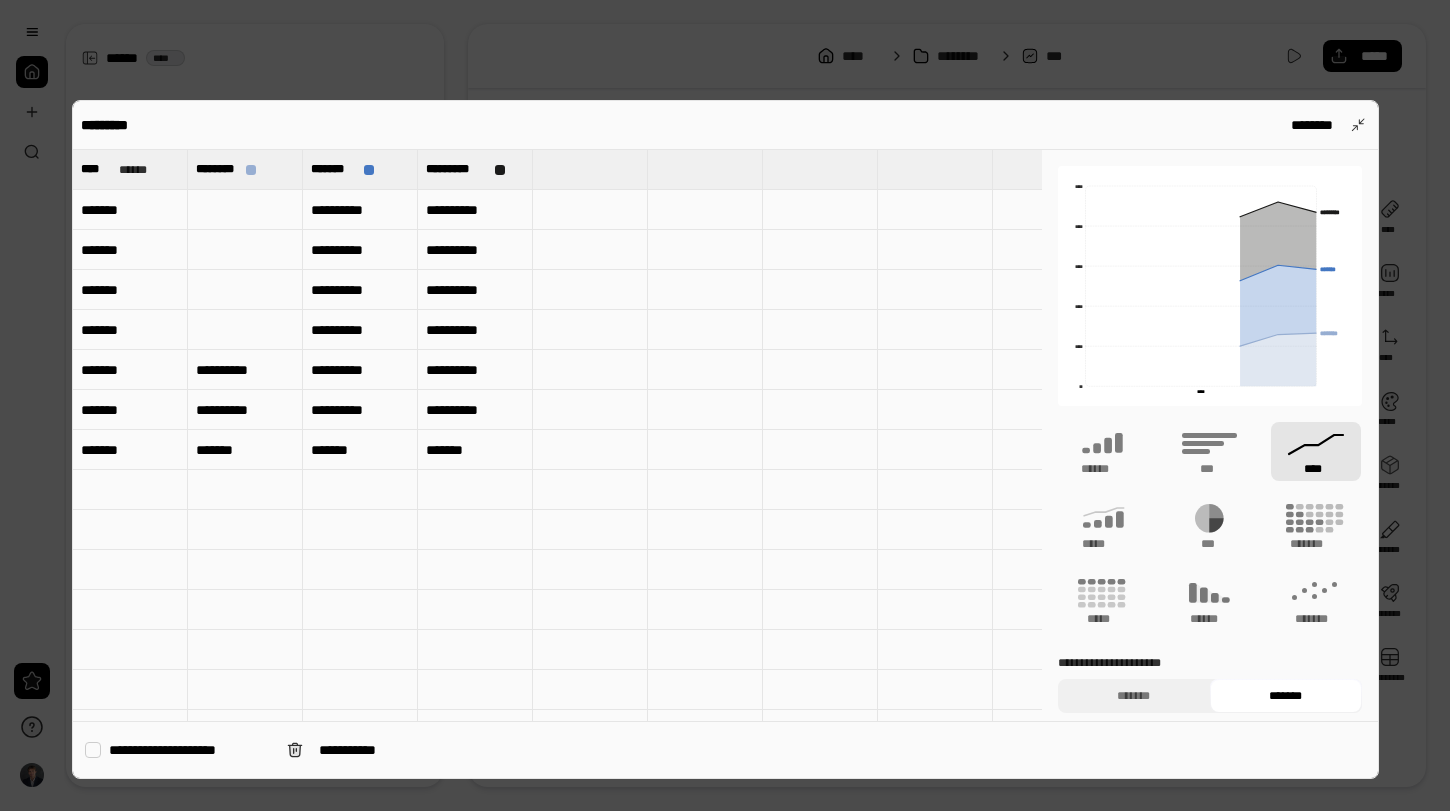 scroll, scrollTop: 69, scrollLeft: 0, axis: vertical 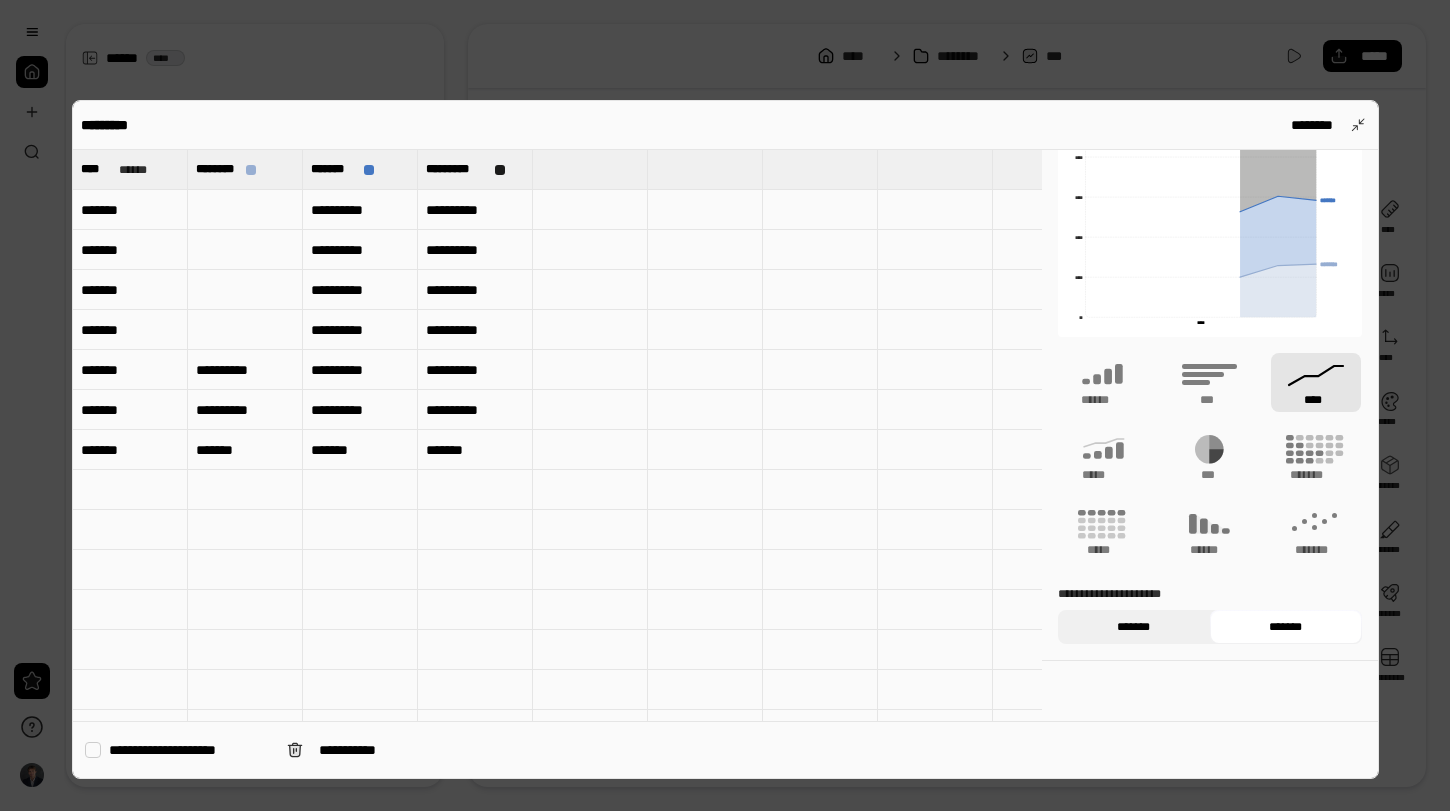 click on "*******" at bounding box center (1134, 627) 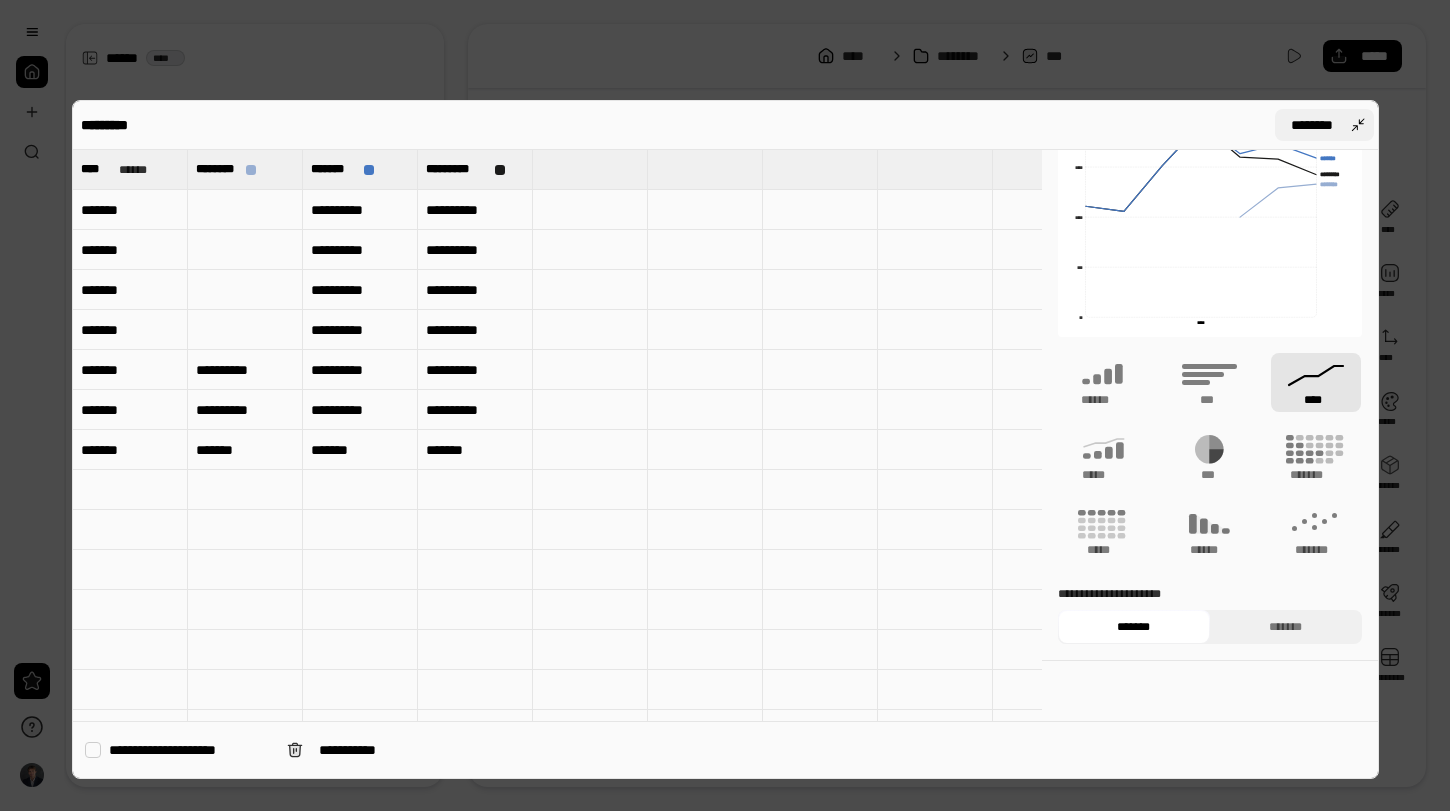 click on "********" at bounding box center [1312, 125] 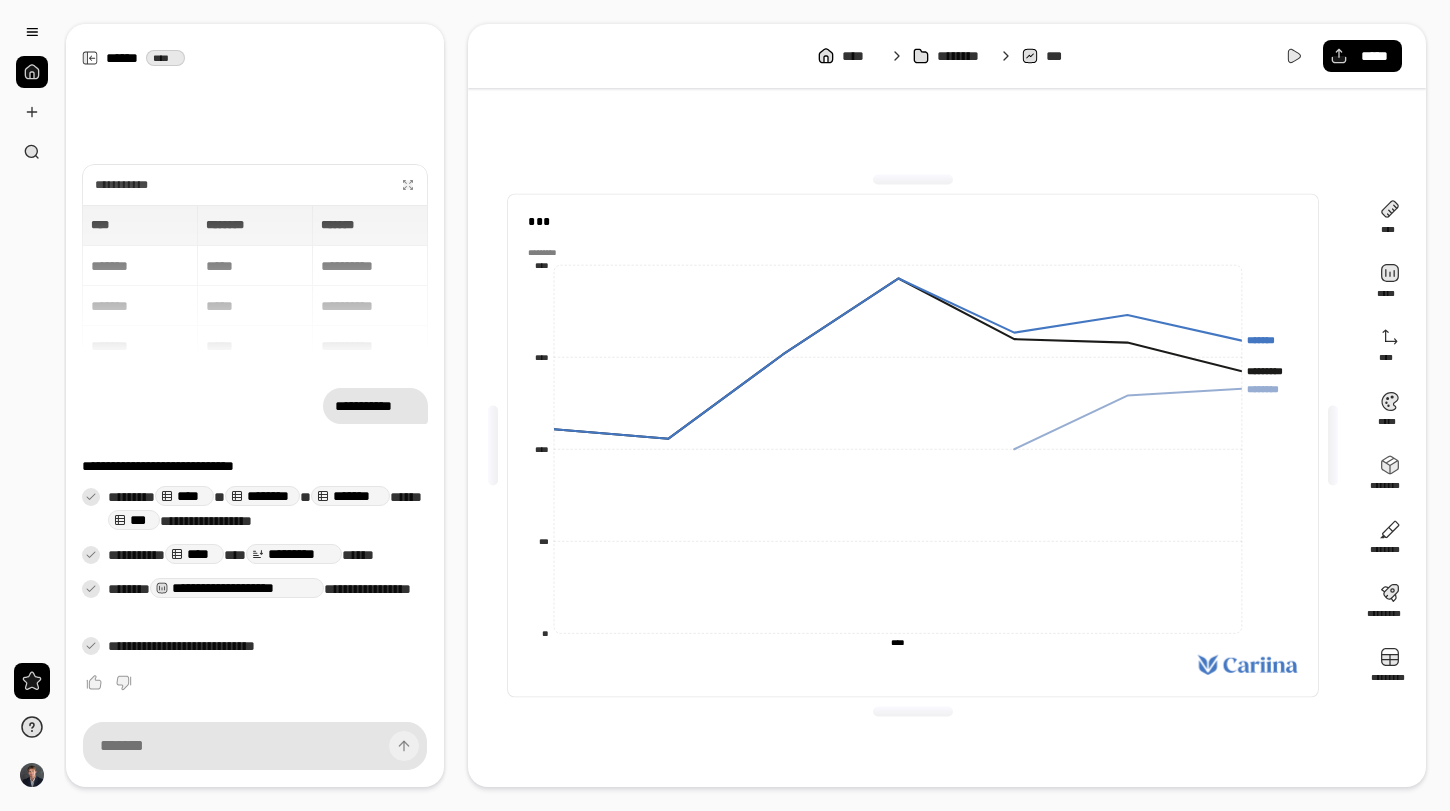 click on "**" 